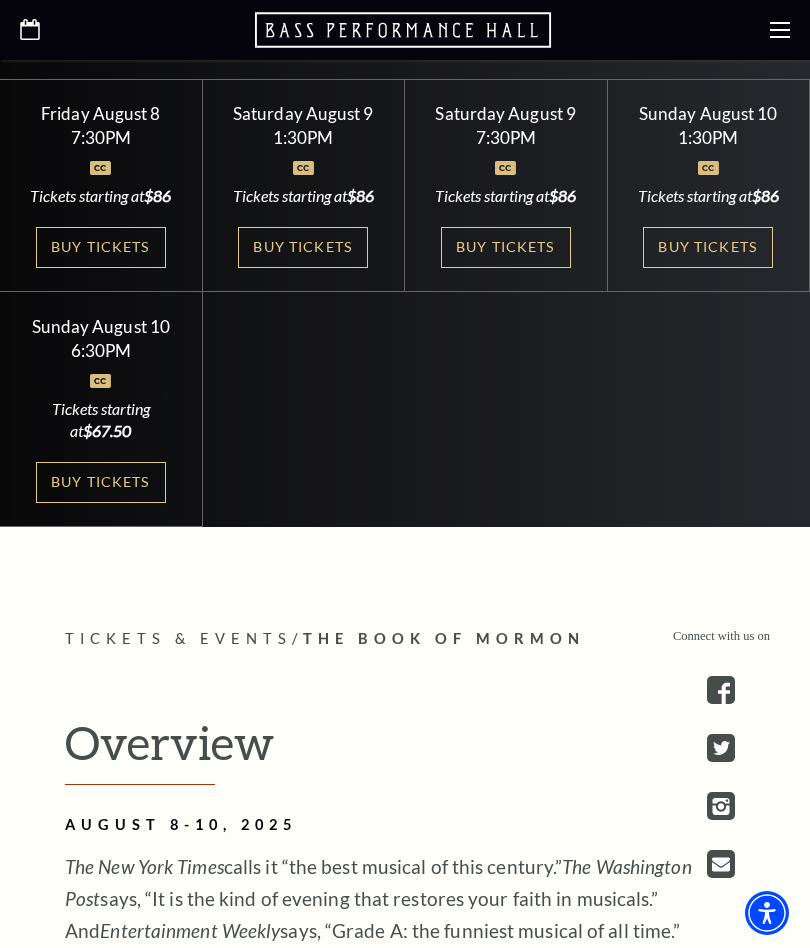 scroll, scrollTop: 871, scrollLeft: 0, axis: vertical 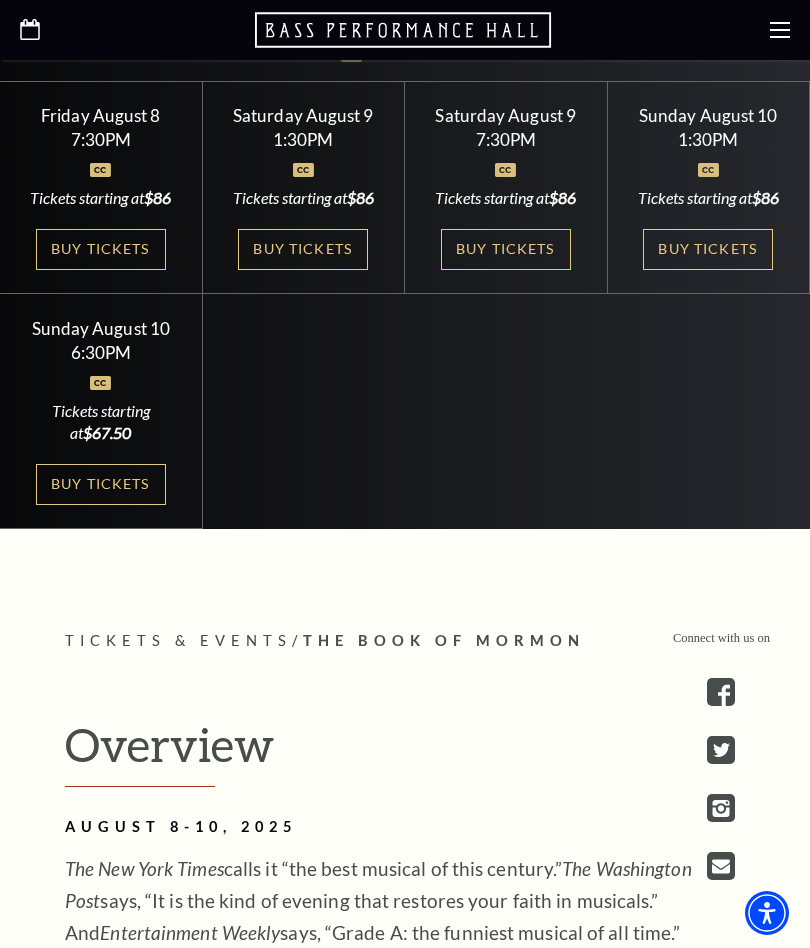 click on "Buy Tickets" at bounding box center (101, 484) 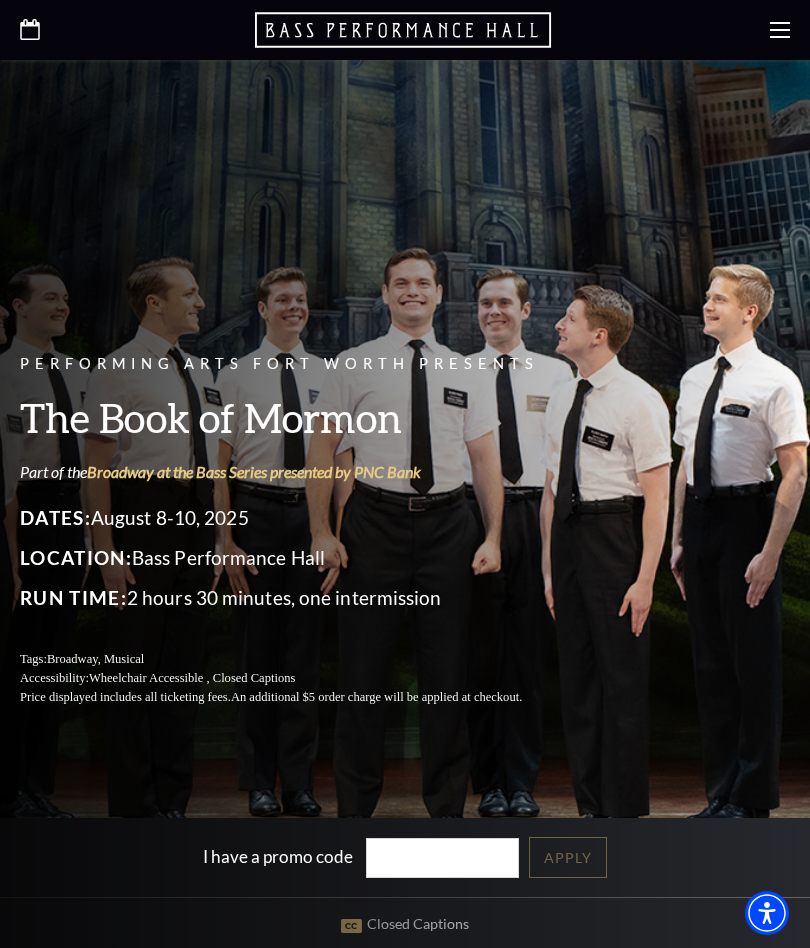 scroll, scrollTop: 871, scrollLeft: 0, axis: vertical 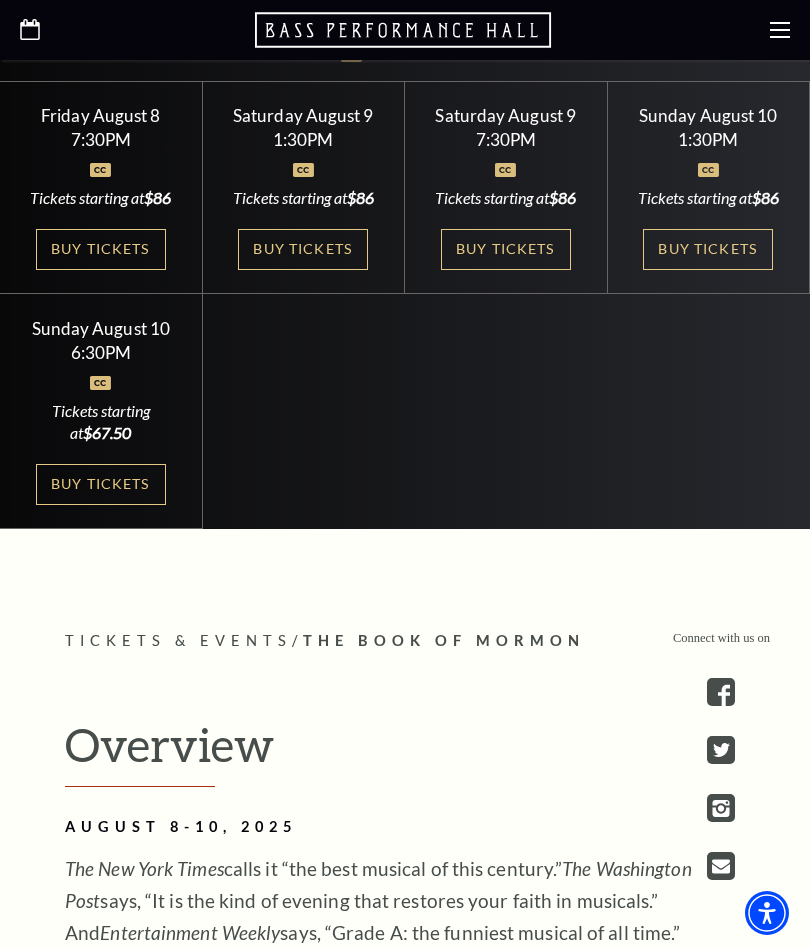 click on "Buy Tickets" at bounding box center [506, 249] 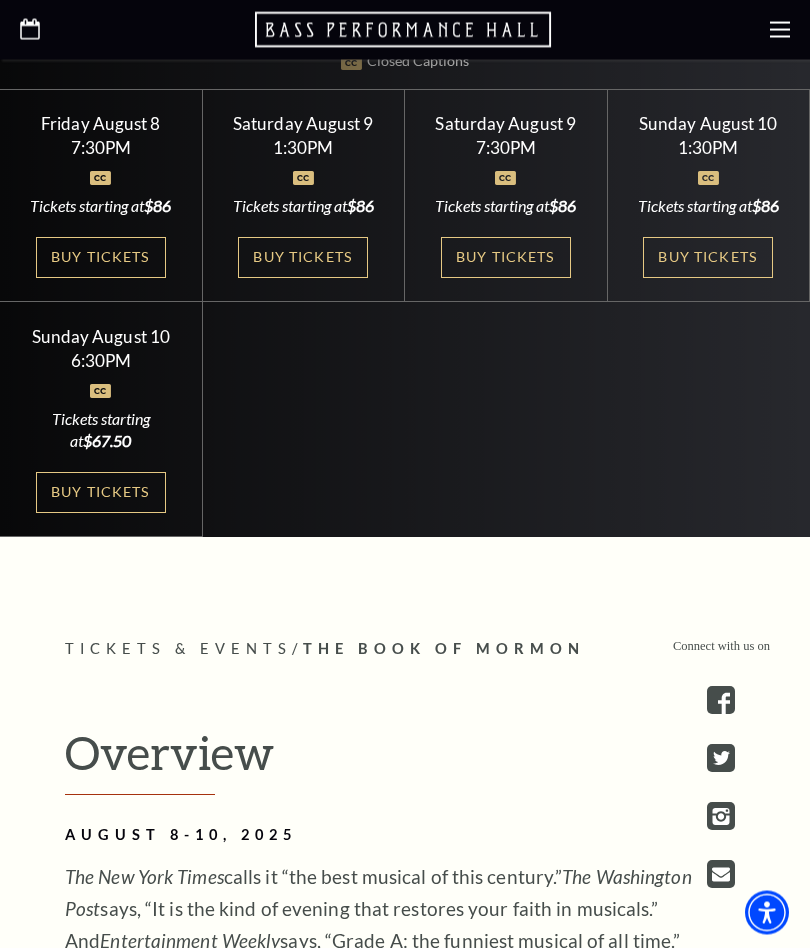 scroll, scrollTop: 863, scrollLeft: 0, axis: vertical 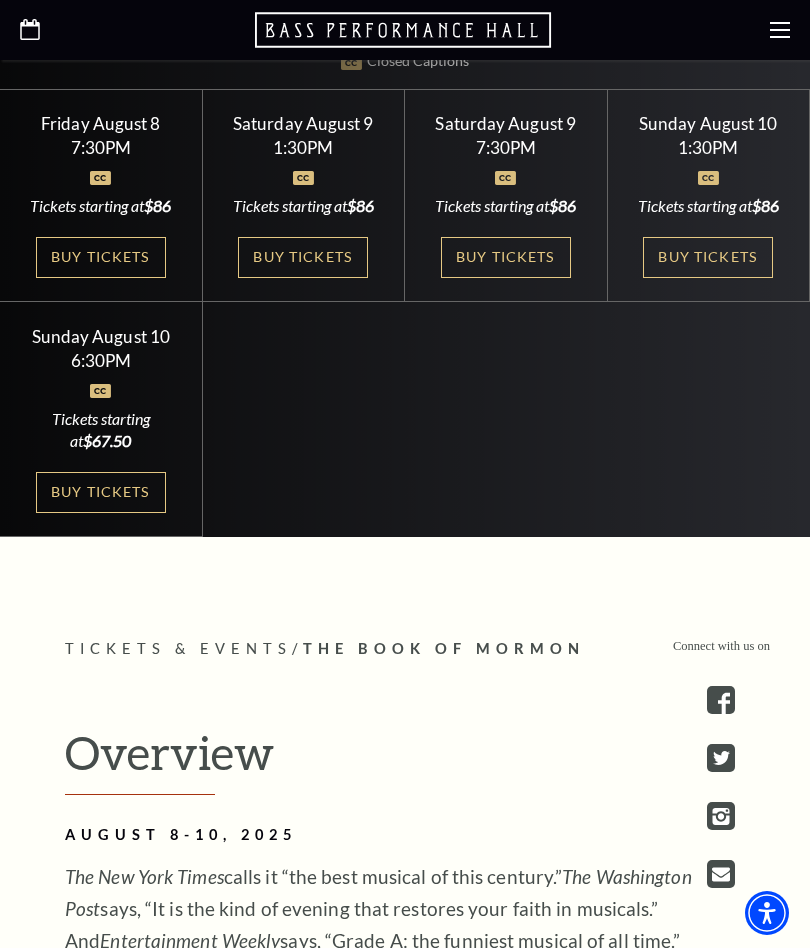 click on "Saturday August 9
1:30PM
Tickets starting at  $86
Buy Tickets" at bounding box center [304, 196] 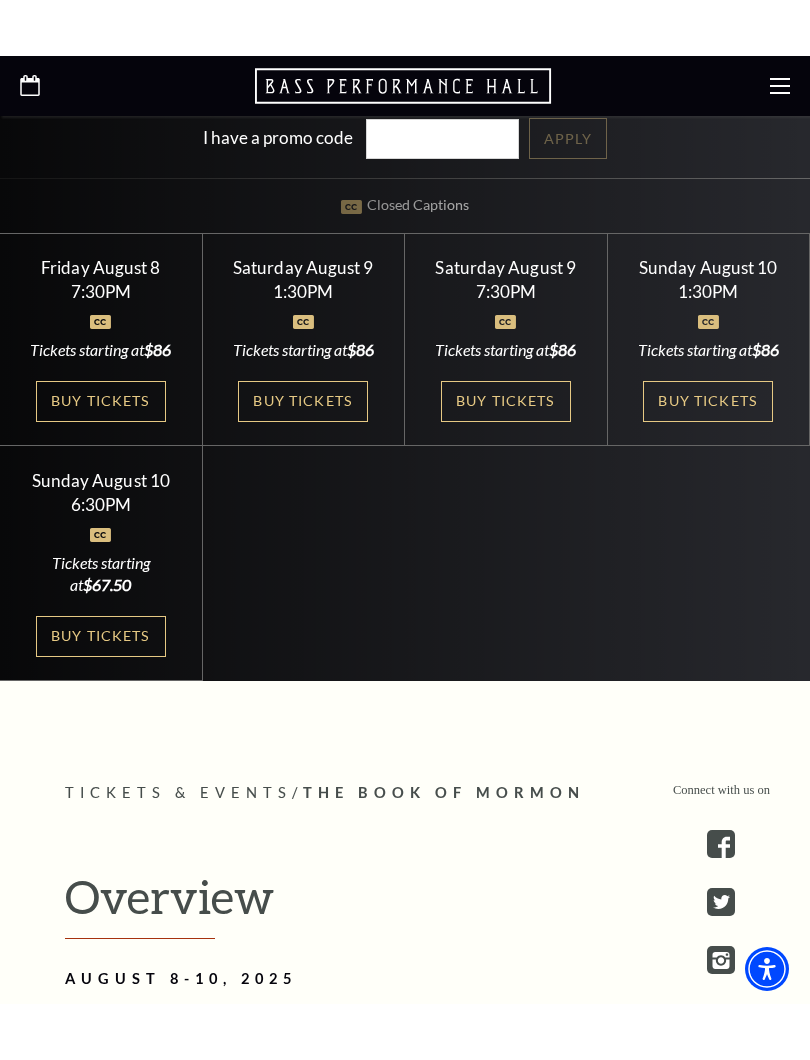 scroll, scrollTop: 769, scrollLeft: 0, axis: vertical 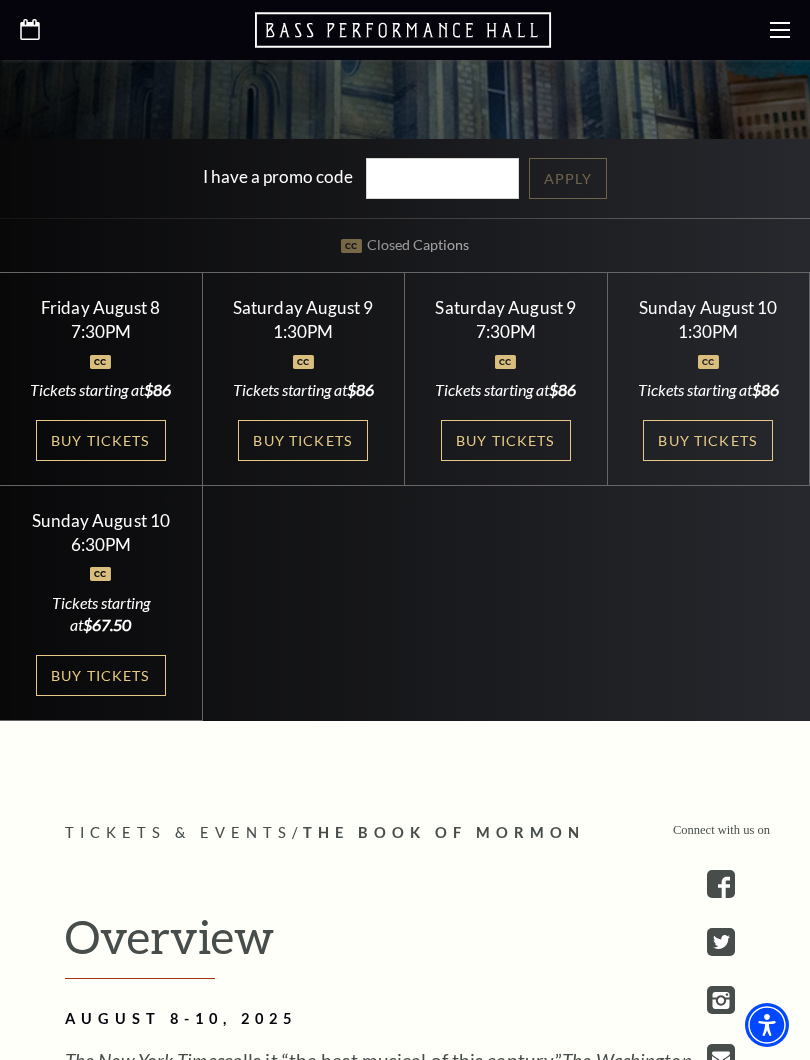 click on "Buy Tickets" at bounding box center [506, 440] 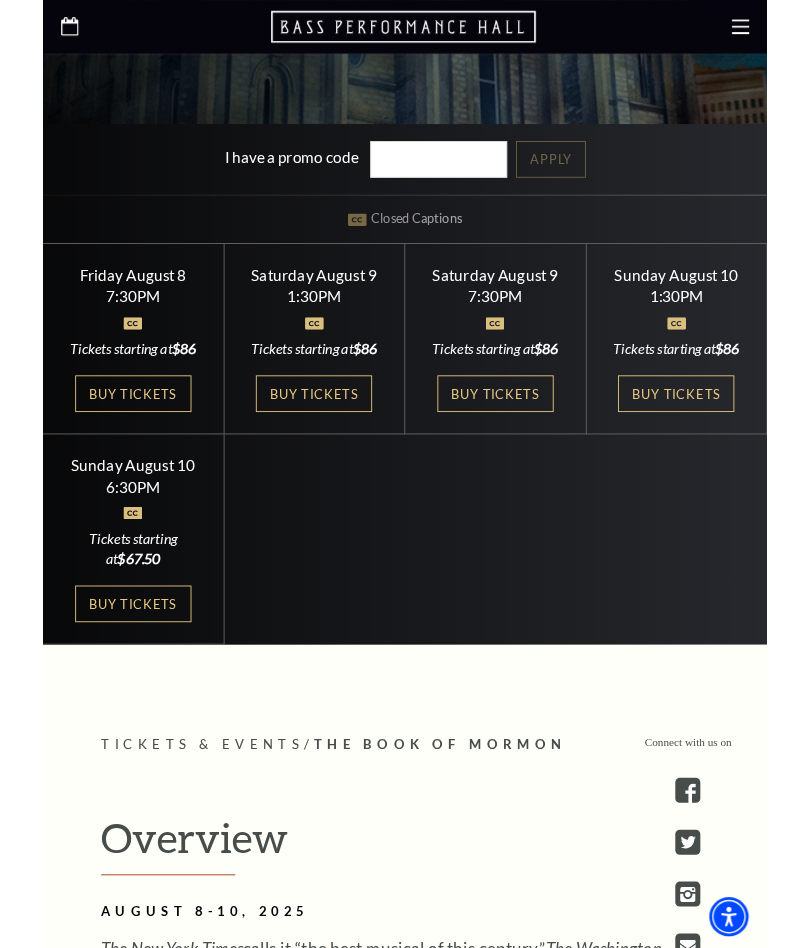 scroll, scrollTop: 825, scrollLeft: 0, axis: vertical 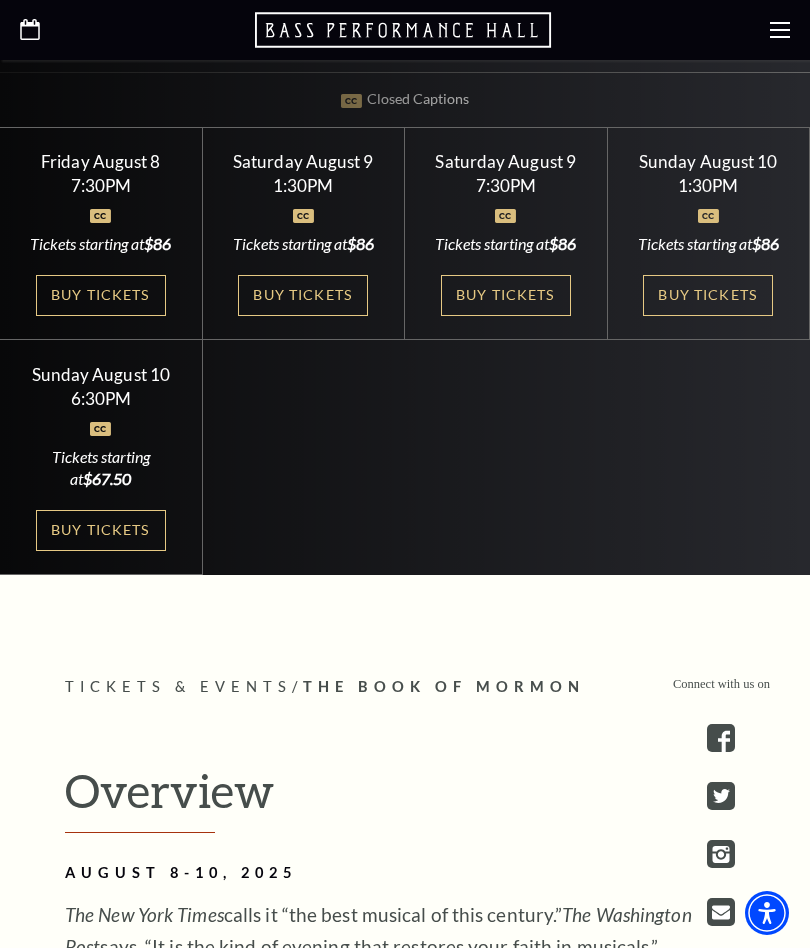 click on "Buy Tickets" at bounding box center [506, 295] 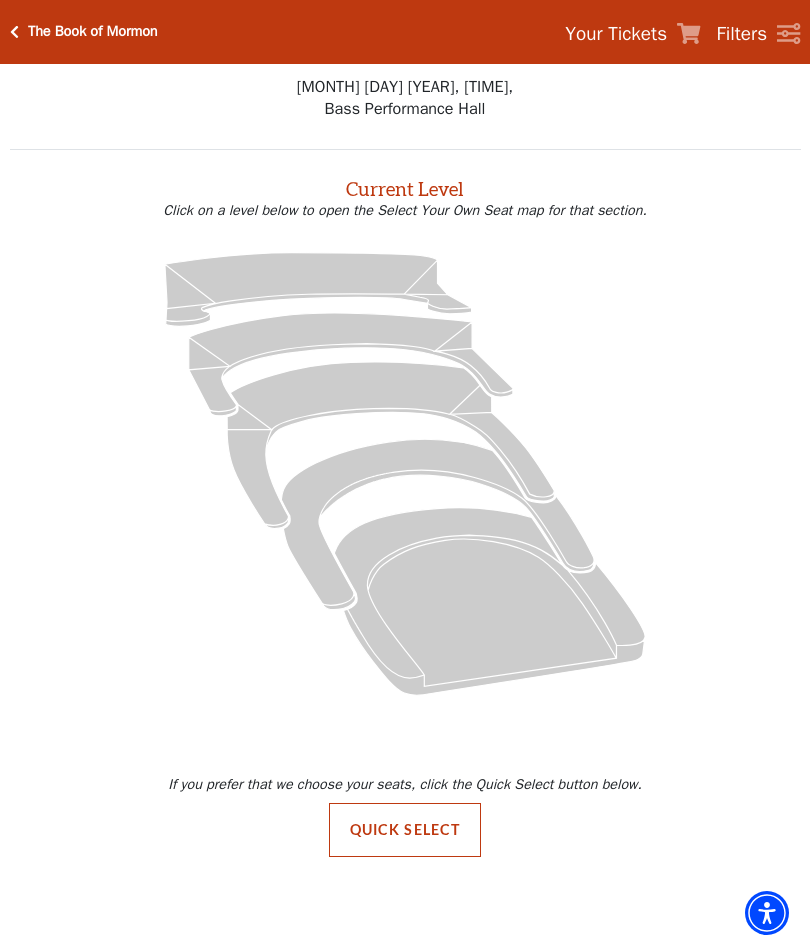 scroll, scrollTop: 0, scrollLeft: 0, axis: both 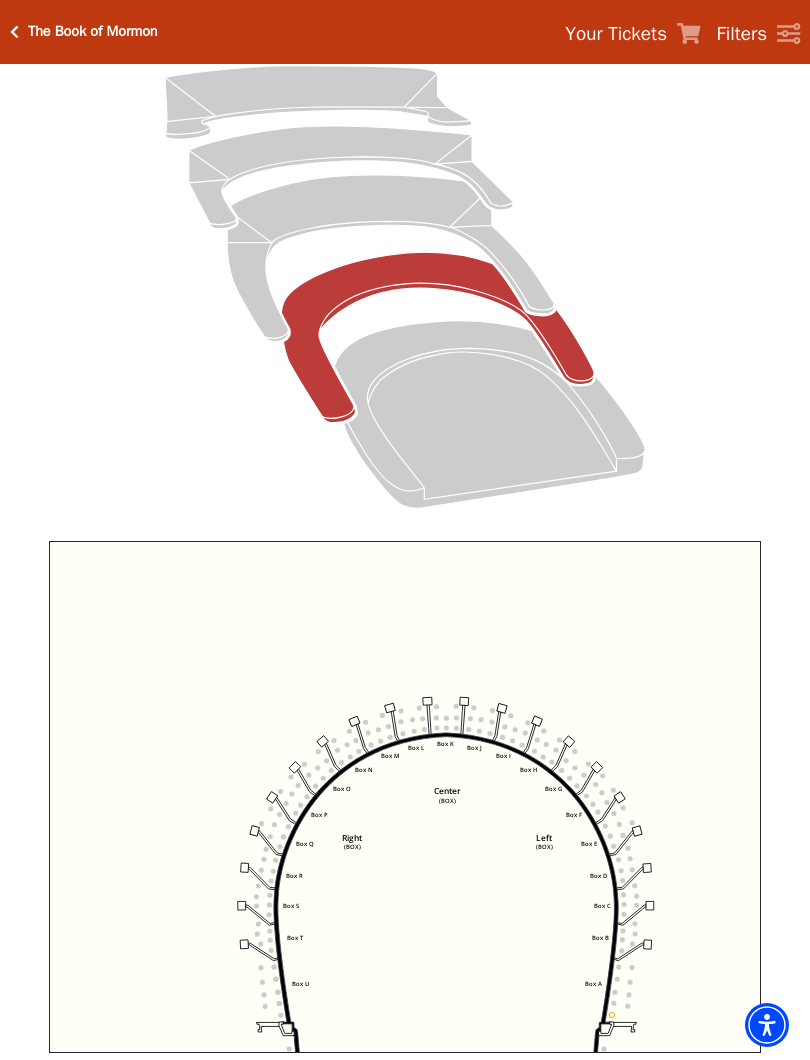 click 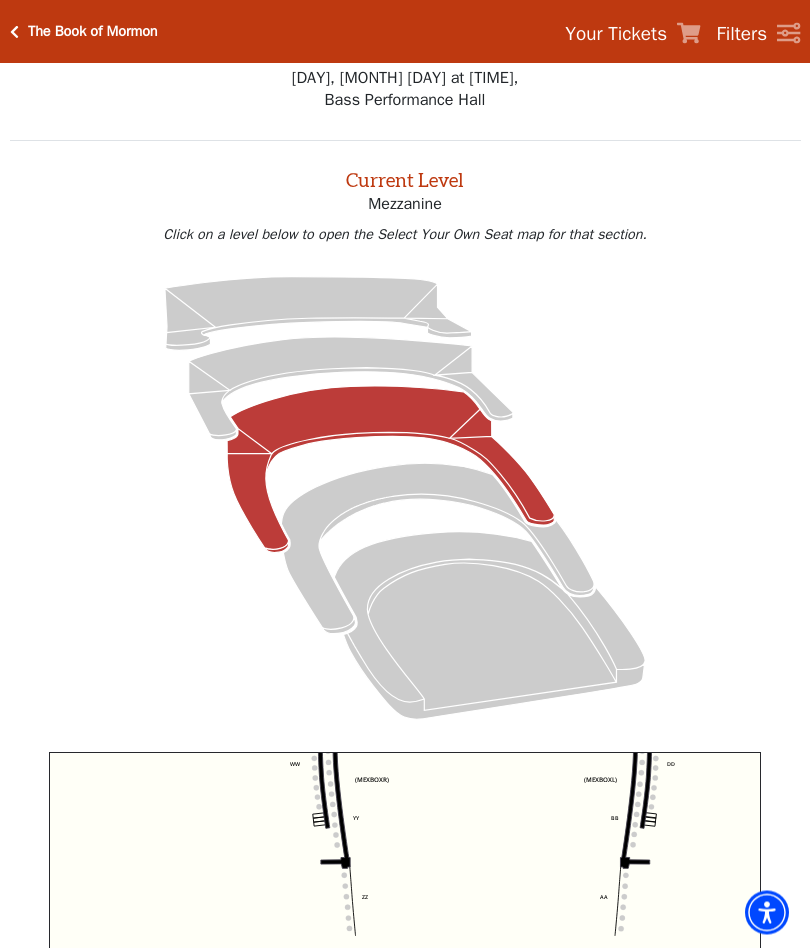 scroll, scrollTop: 0, scrollLeft: 0, axis: both 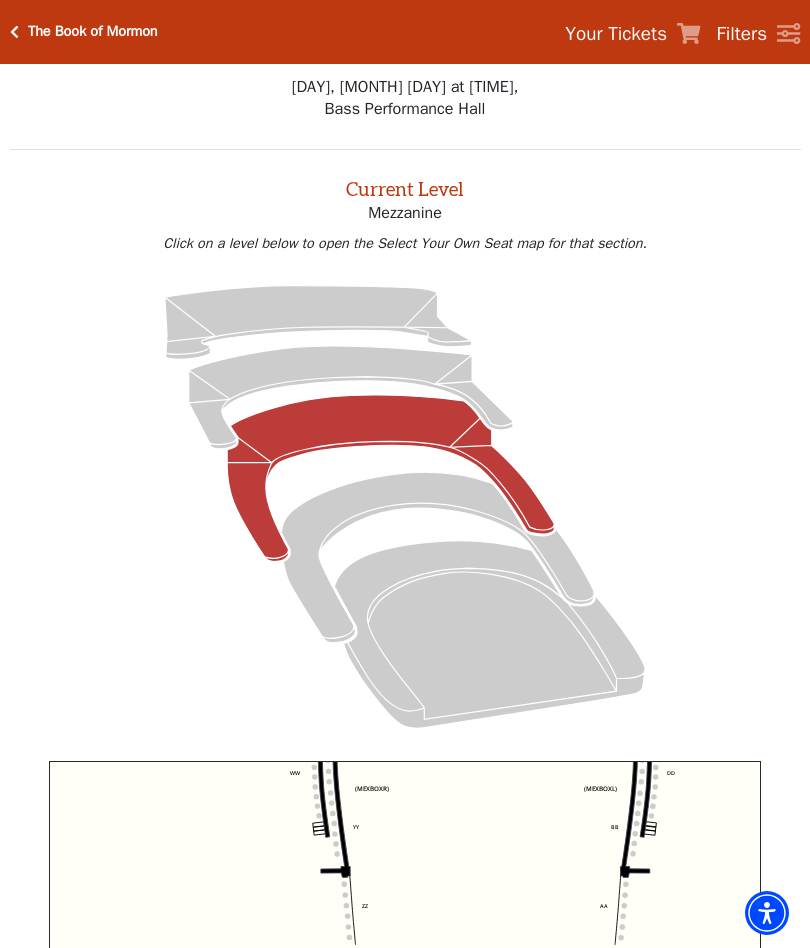click 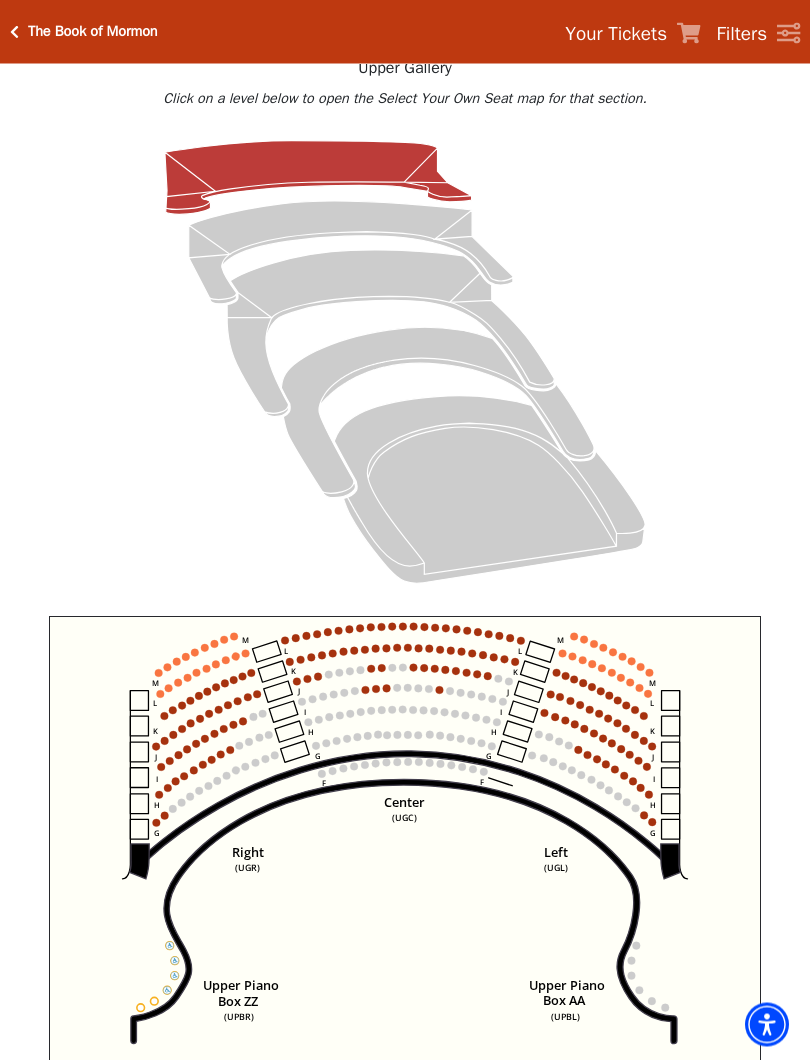 scroll, scrollTop: 145, scrollLeft: 0, axis: vertical 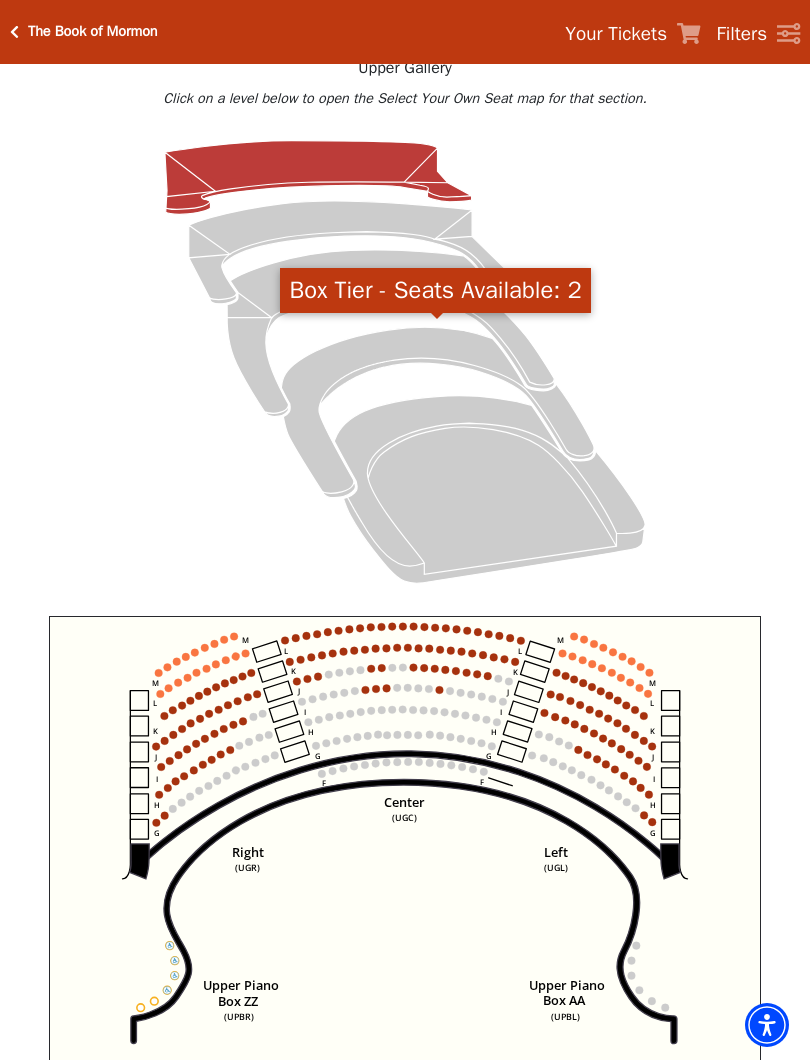 click 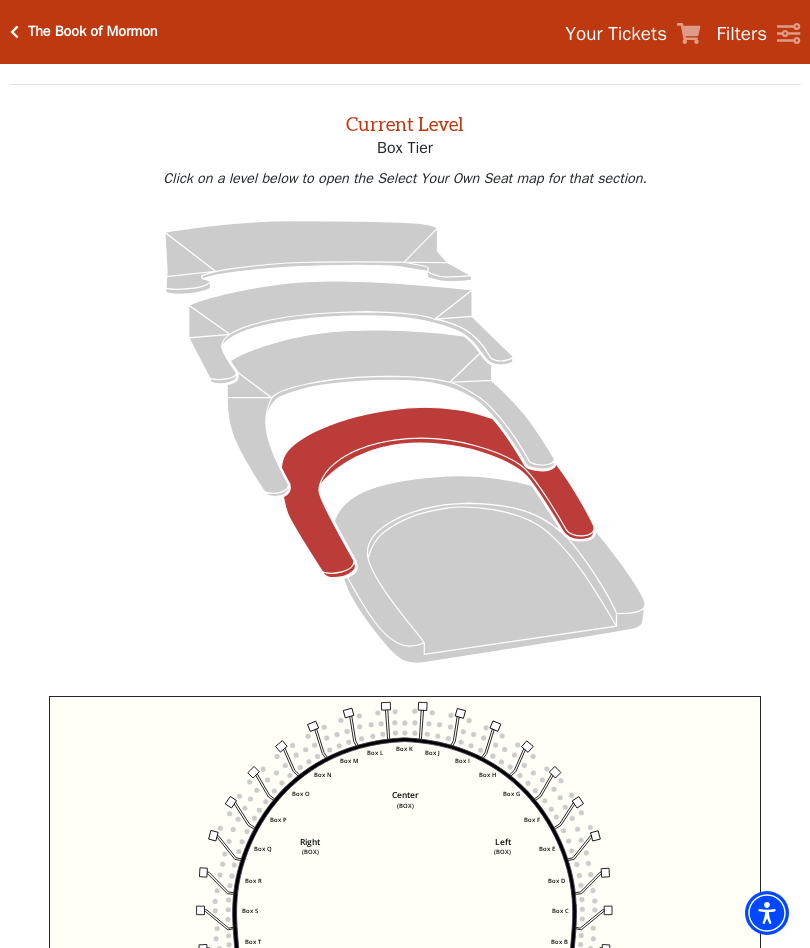 scroll, scrollTop: 76, scrollLeft: 0, axis: vertical 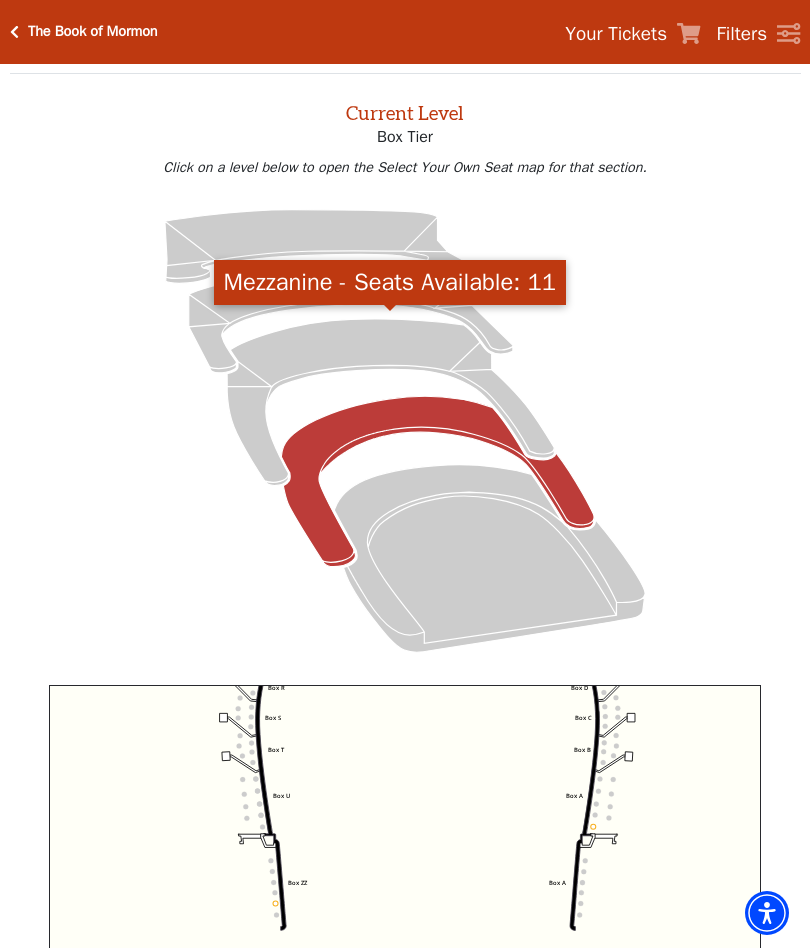 click 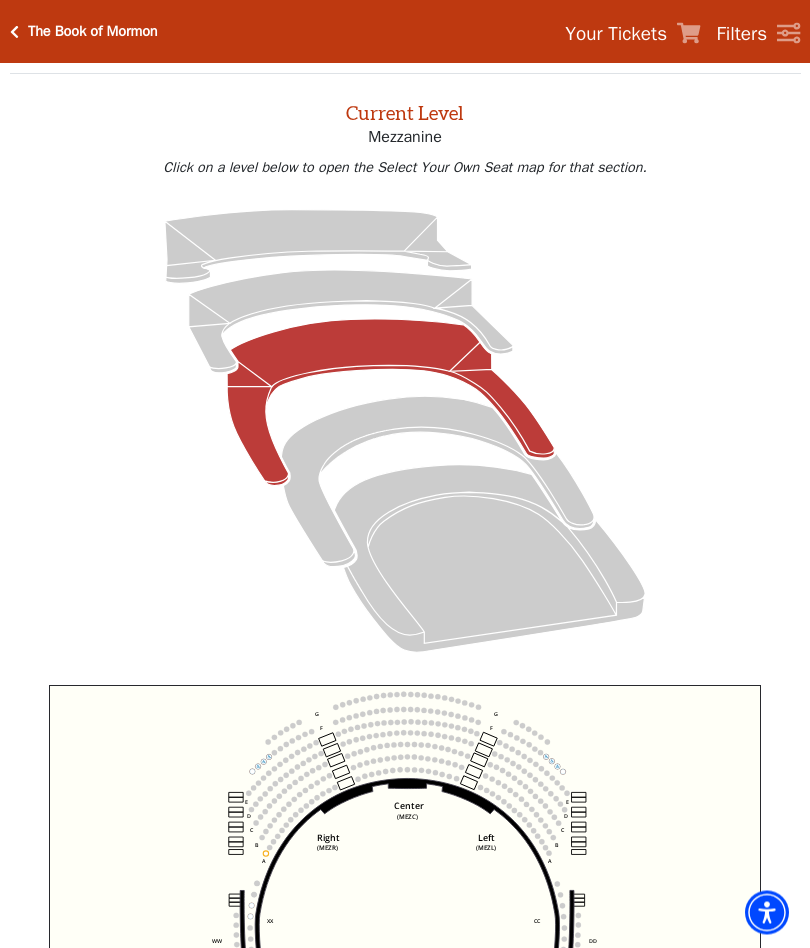scroll, scrollTop: 76, scrollLeft: 0, axis: vertical 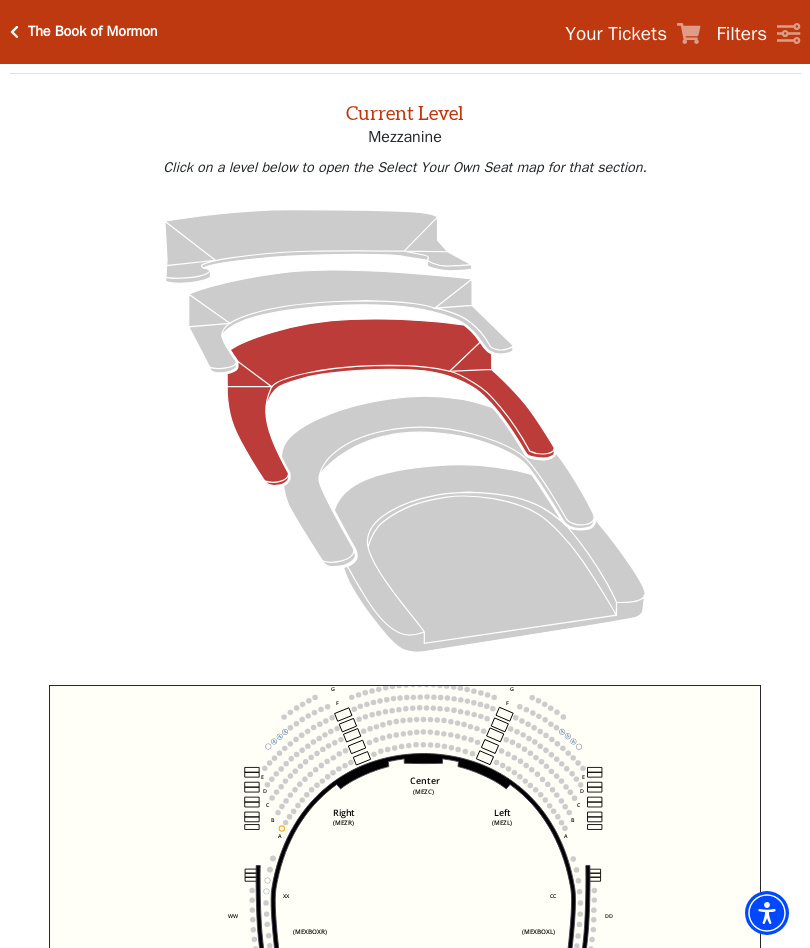 click 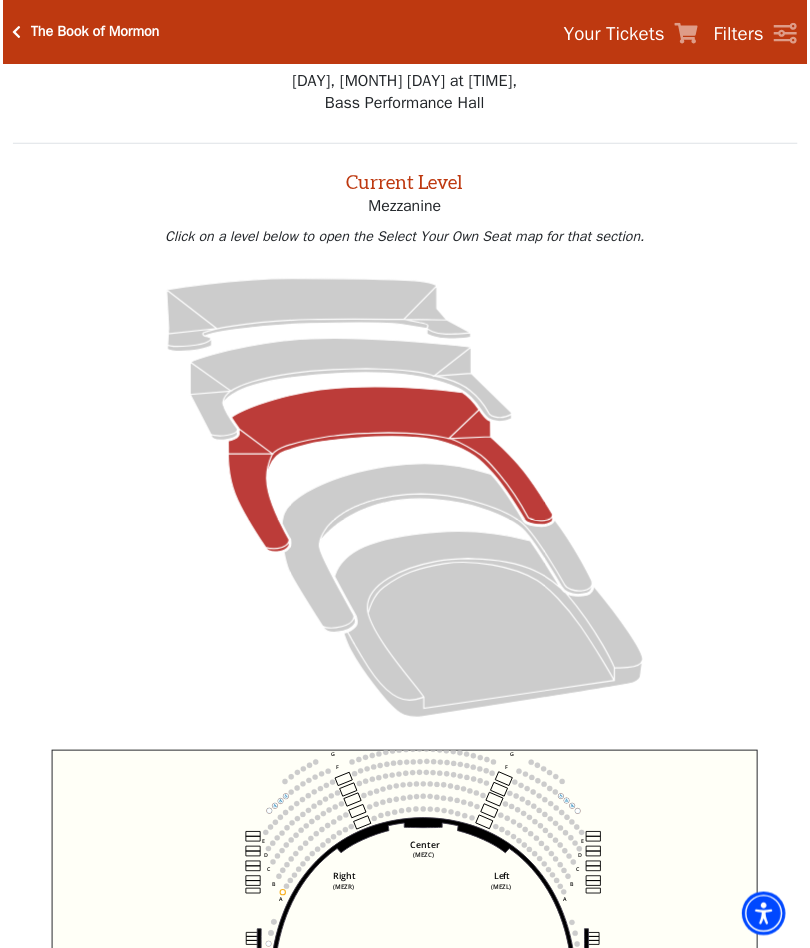 scroll, scrollTop: 9, scrollLeft: 0, axis: vertical 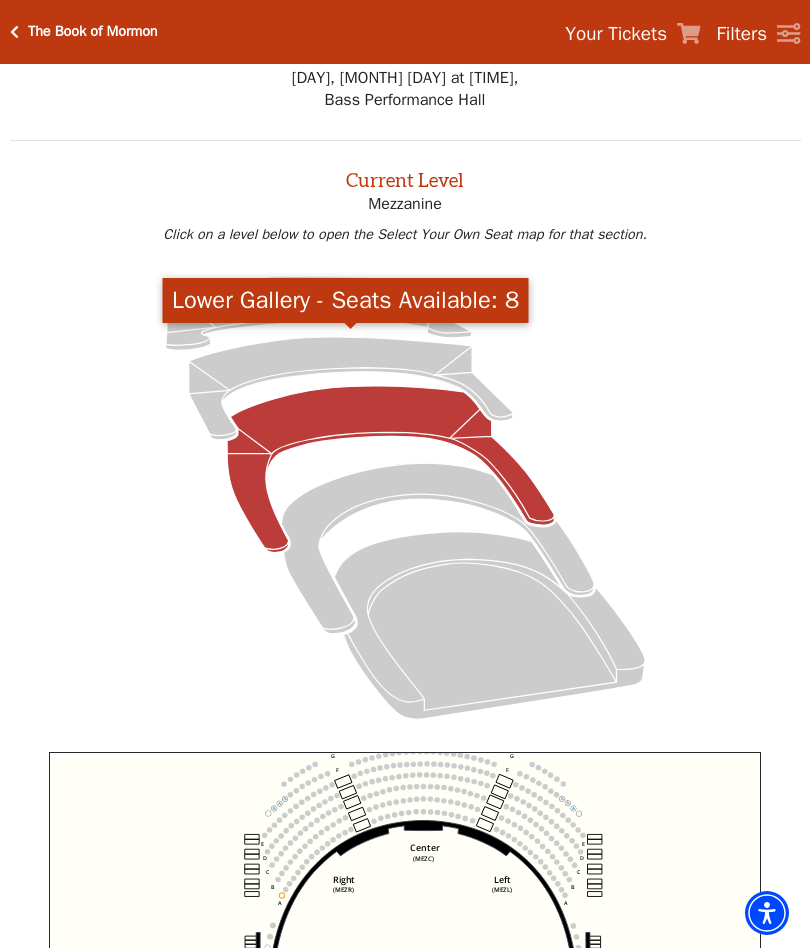 click 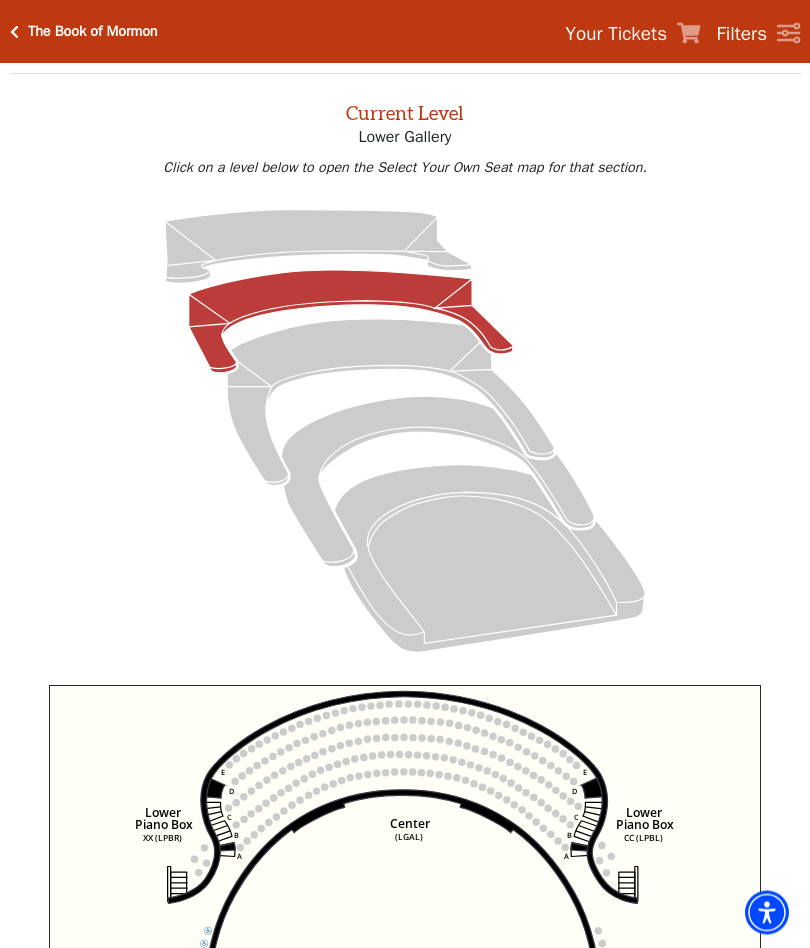 scroll, scrollTop: 76, scrollLeft: 0, axis: vertical 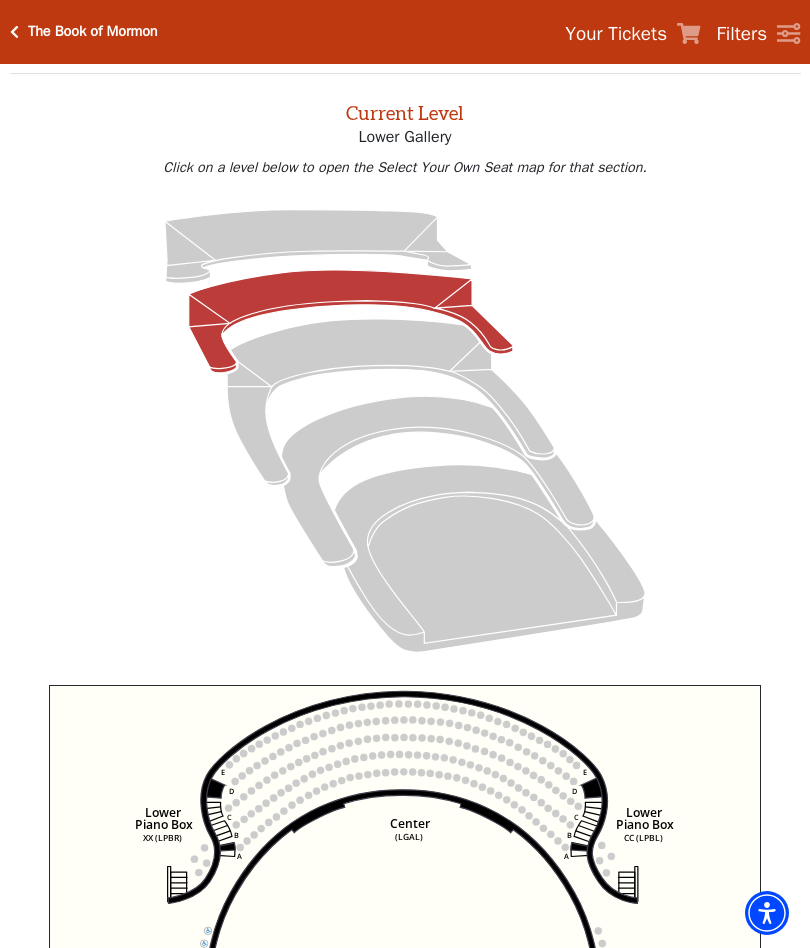 click on "Right   (GALBOXR)   E   D   C   B   A   E   D   C   B   A   YY   ZZ   Left   (GALBOXL)   BB   AA   Center   Lower   Piano Box   (LGAL)   CC (LPBL)   Lower   Piano Box   XX (LPBR)" 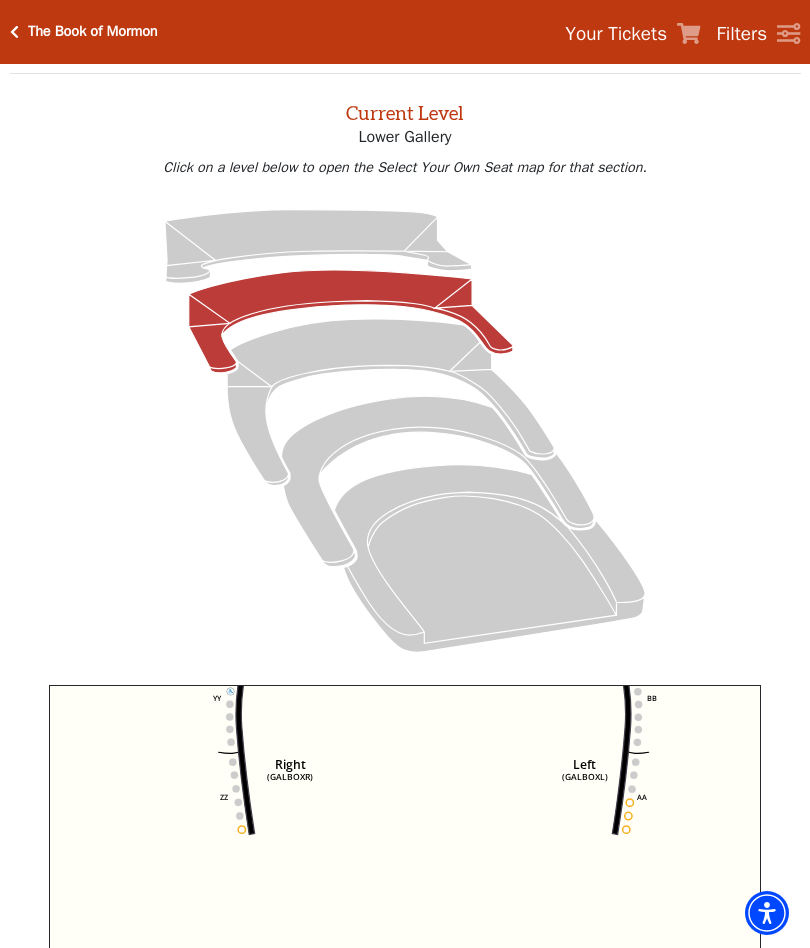 click 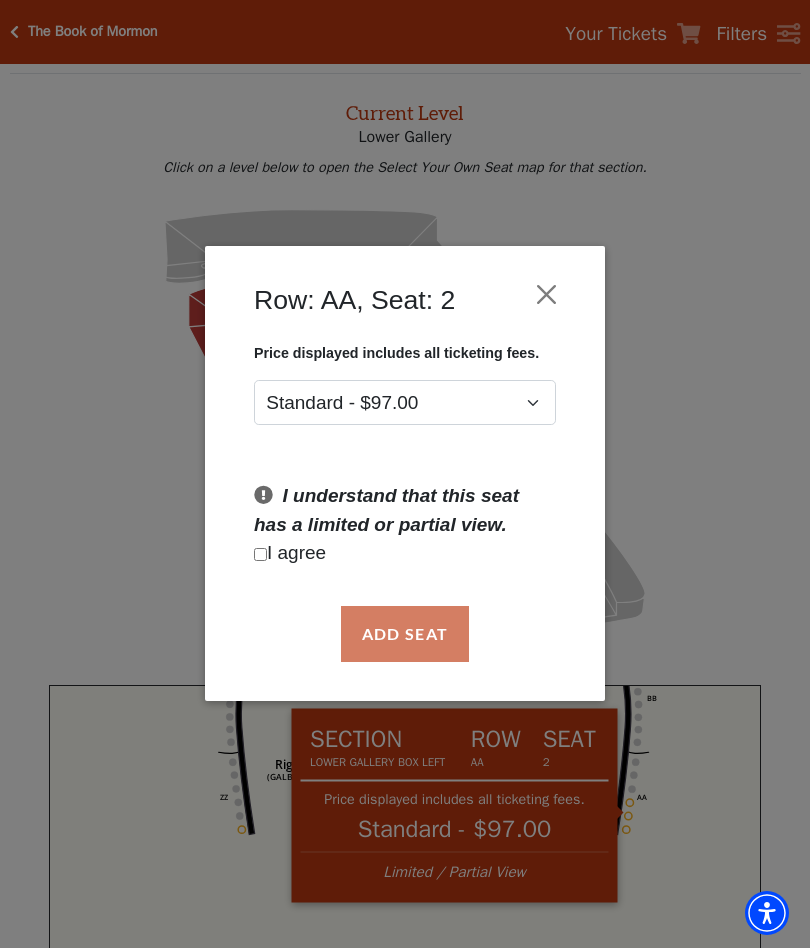 click at bounding box center (547, 295) 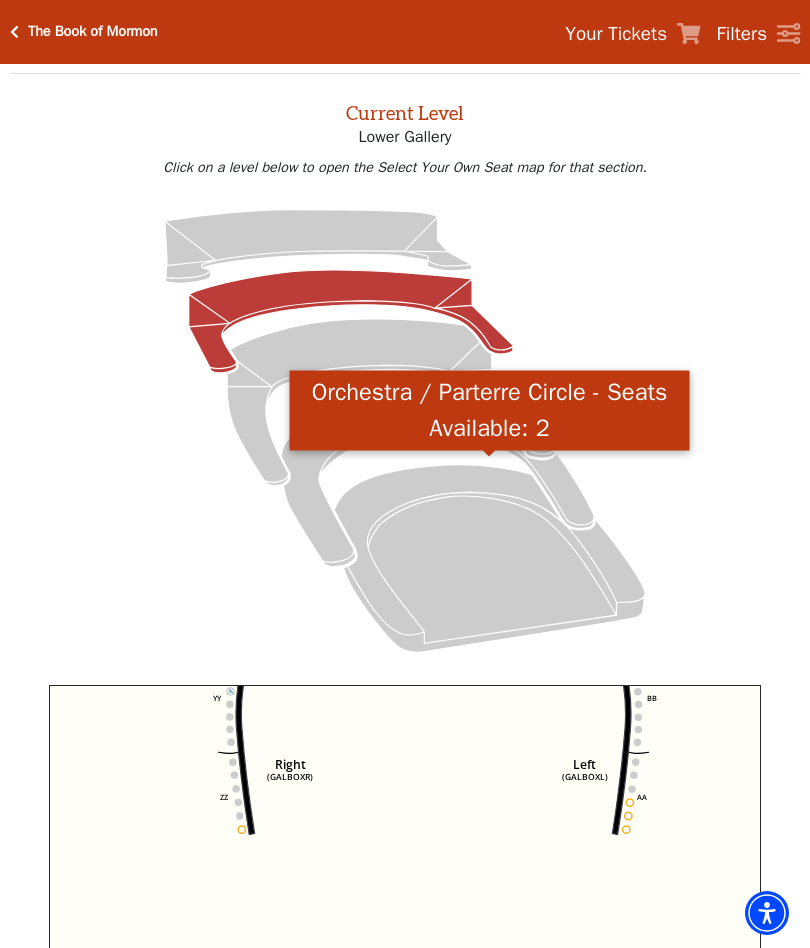 click 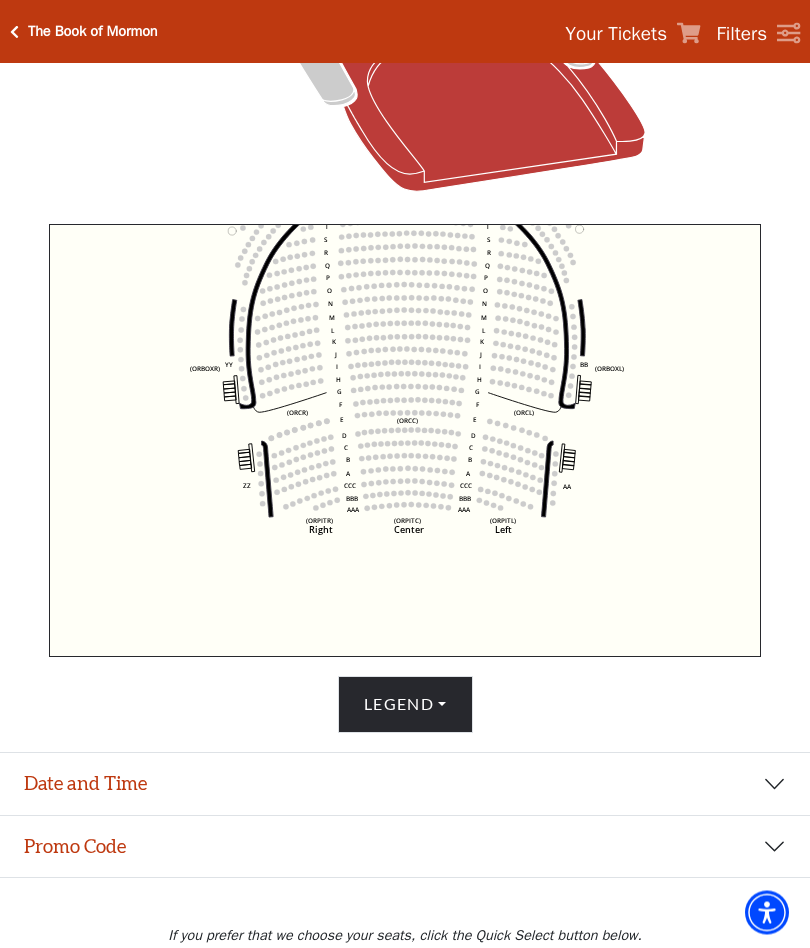 scroll, scrollTop: 608, scrollLeft: 0, axis: vertical 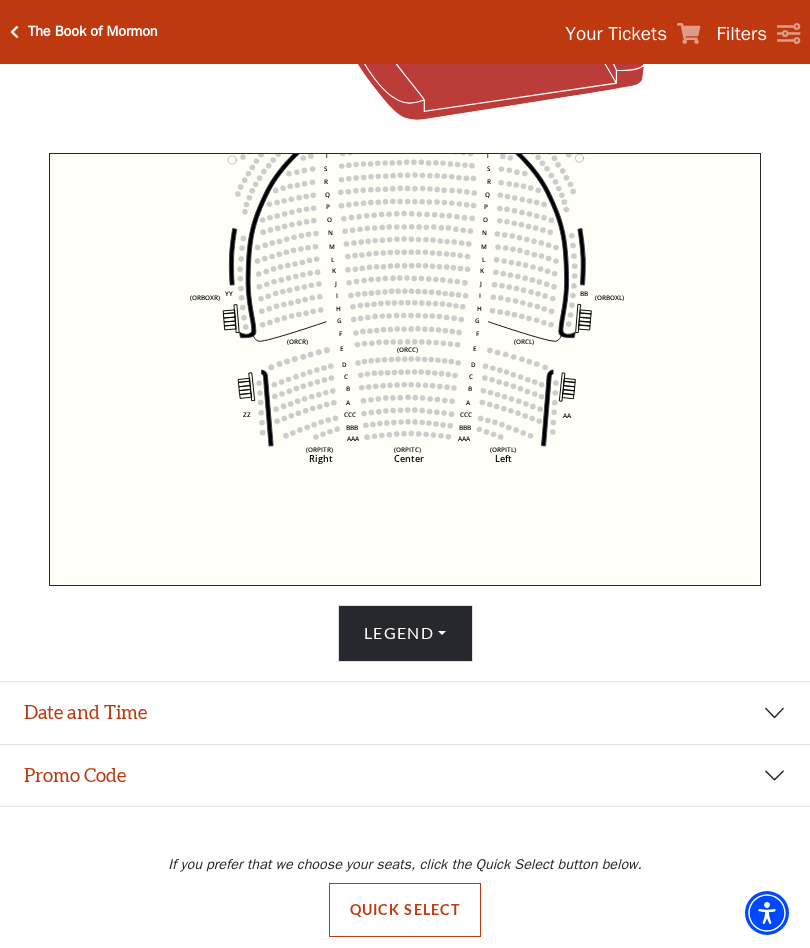 click on "Date and Time" at bounding box center (405, 713) 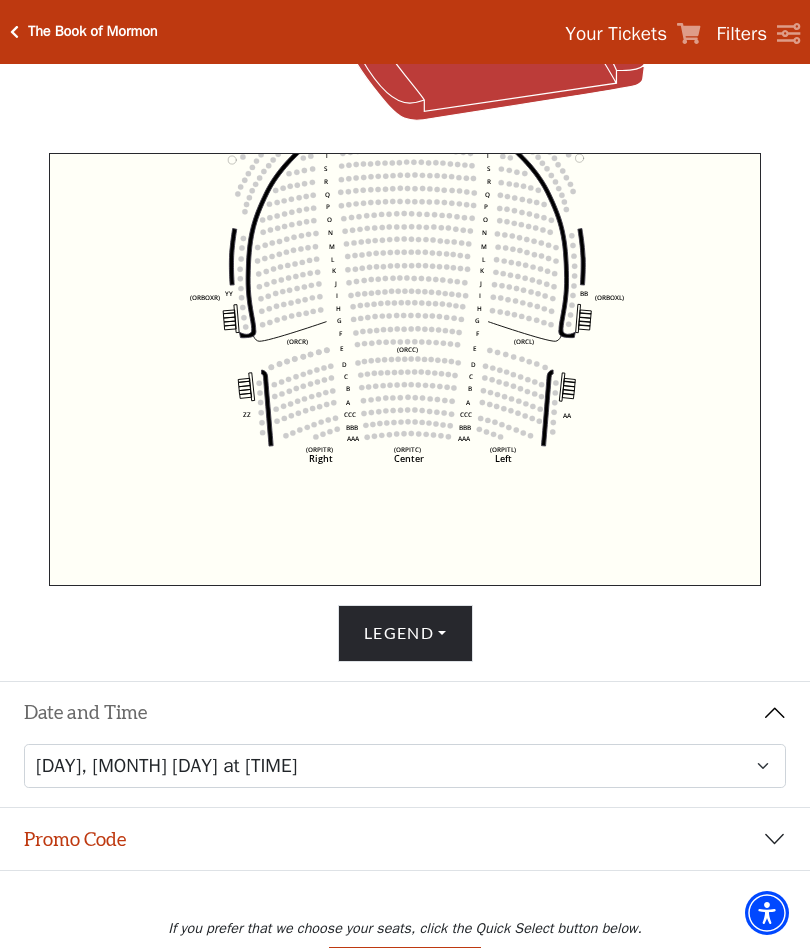 click on "Promo Code" at bounding box center (405, 839) 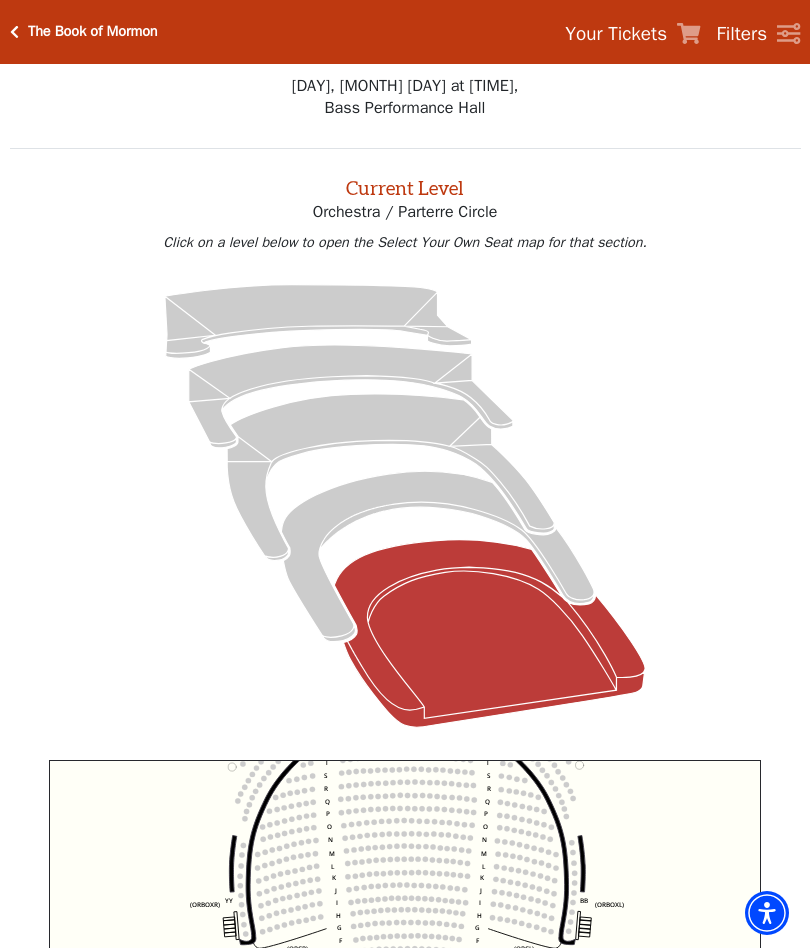 scroll, scrollTop: 0, scrollLeft: 0, axis: both 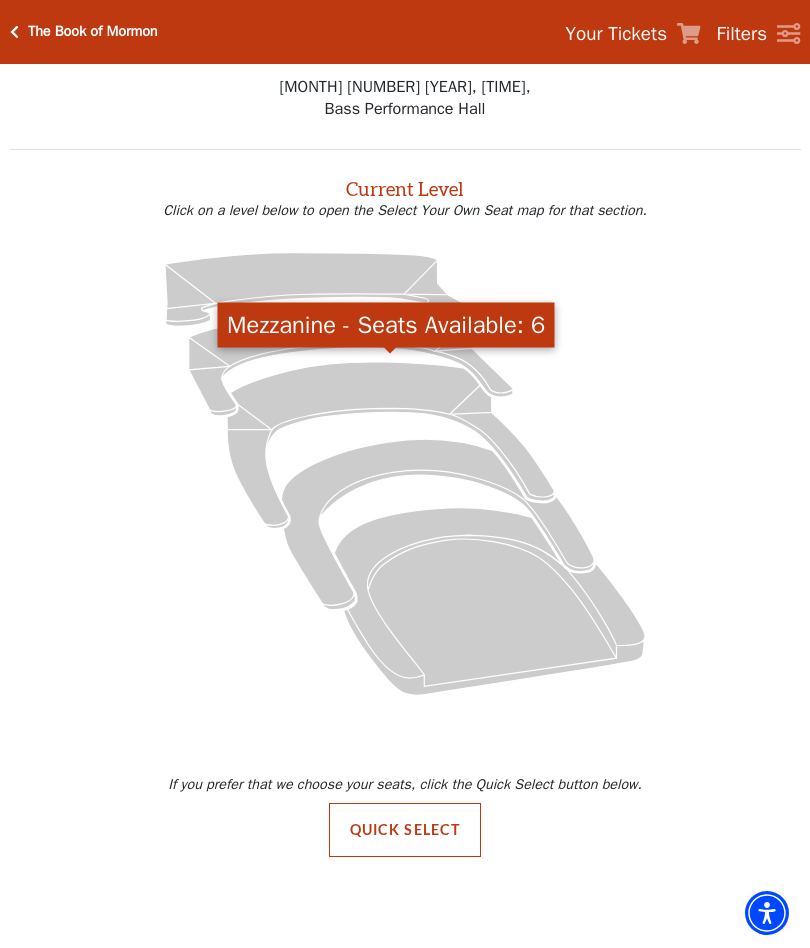 click 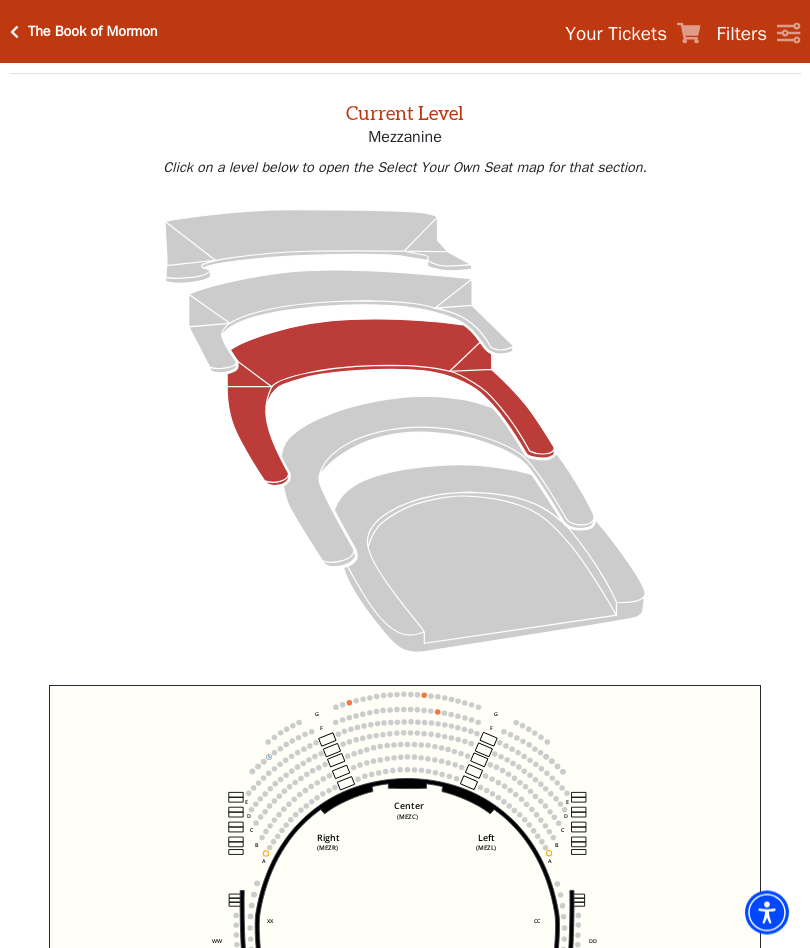 scroll, scrollTop: 76, scrollLeft: 0, axis: vertical 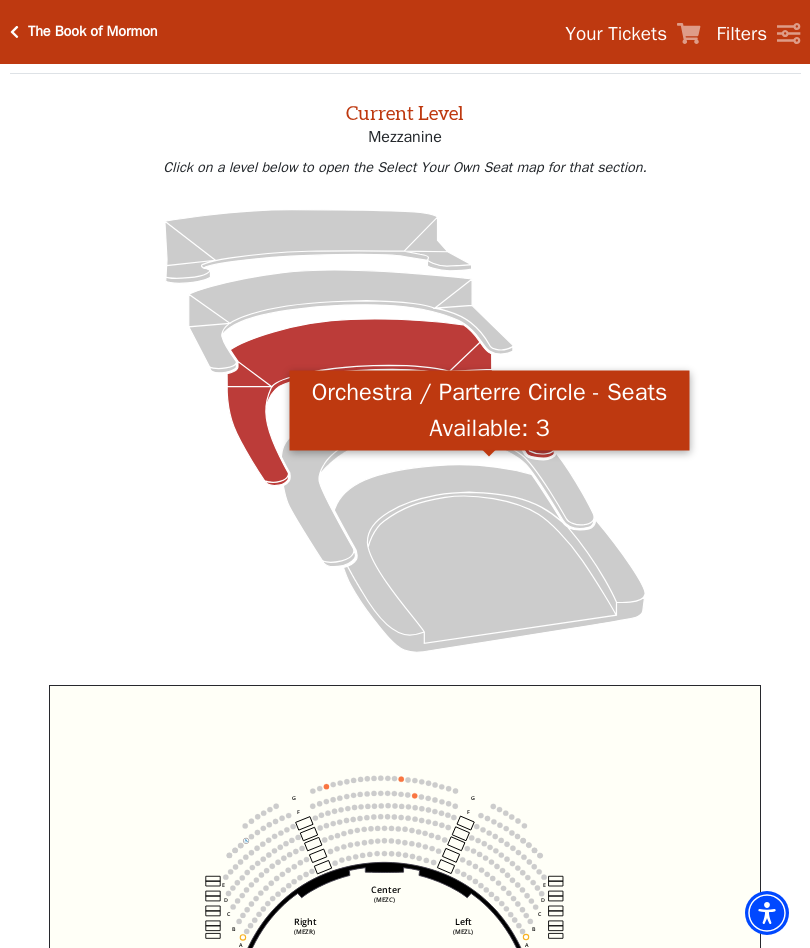click 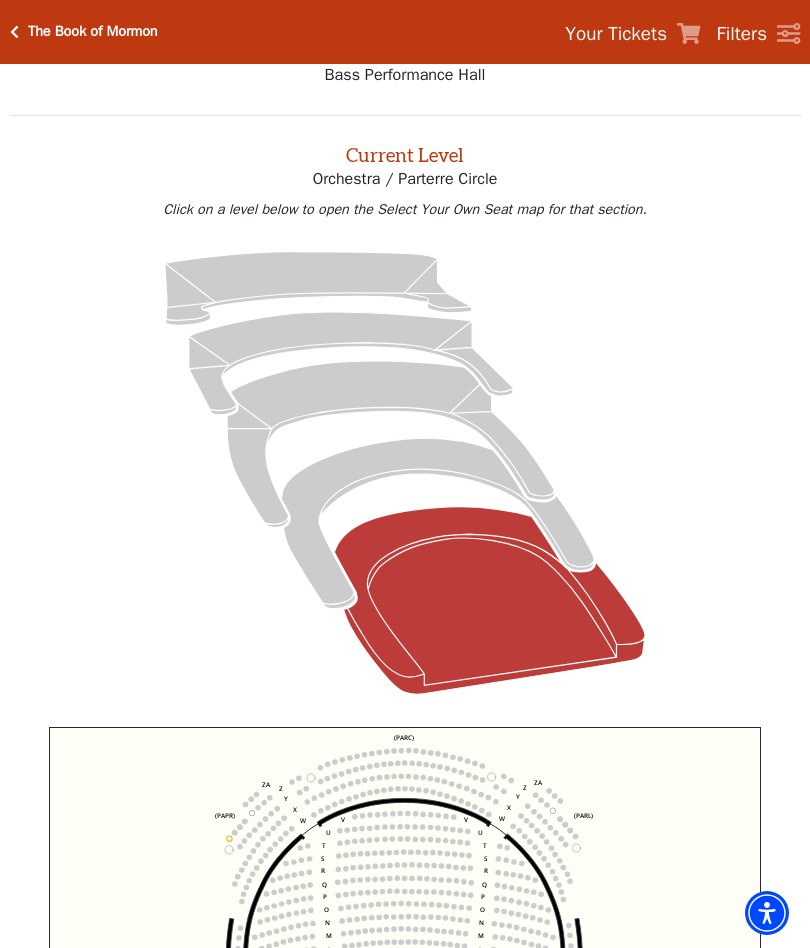 scroll, scrollTop: 76, scrollLeft: 0, axis: vertical 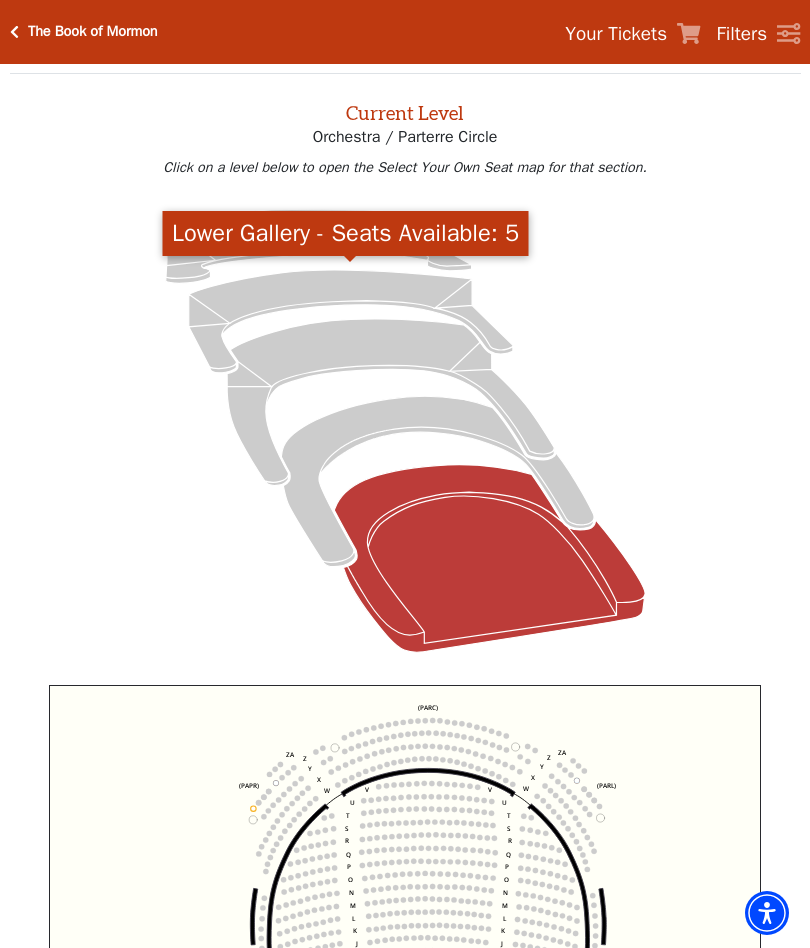 click 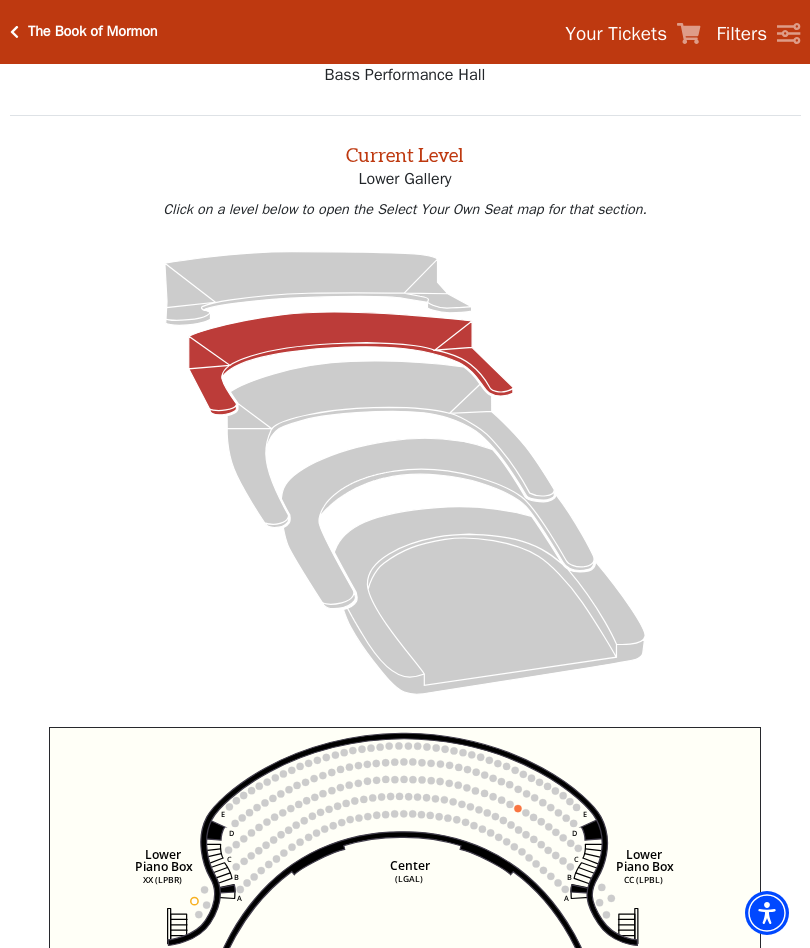 scroll, scrollTop: 76, scrollLeft: 0, axis: vertical 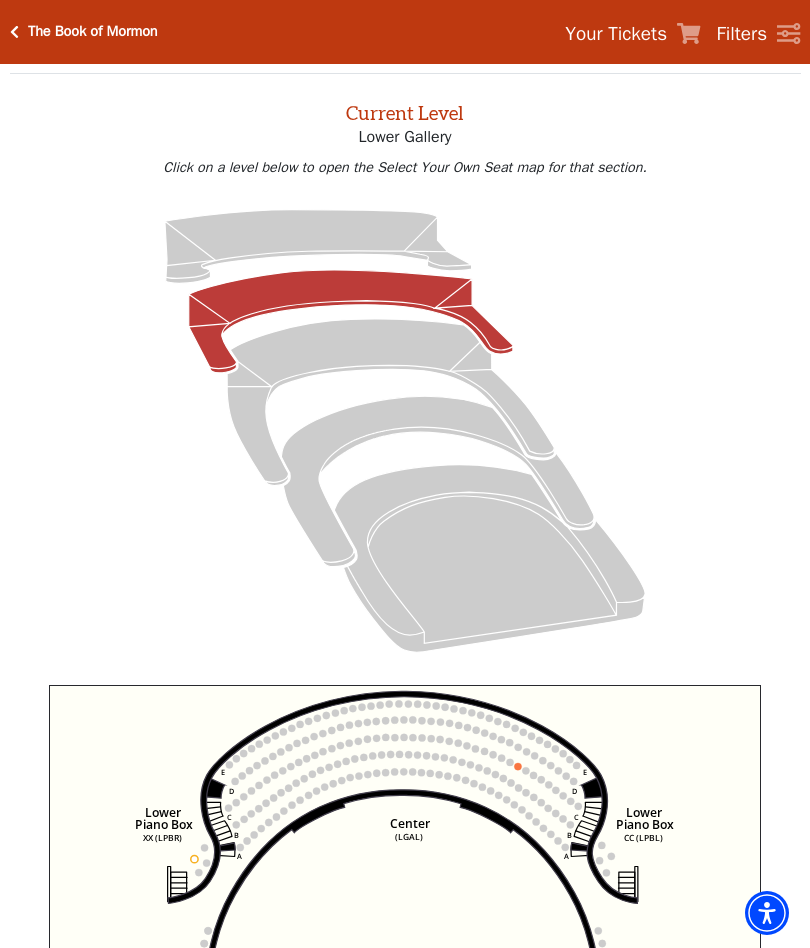 click 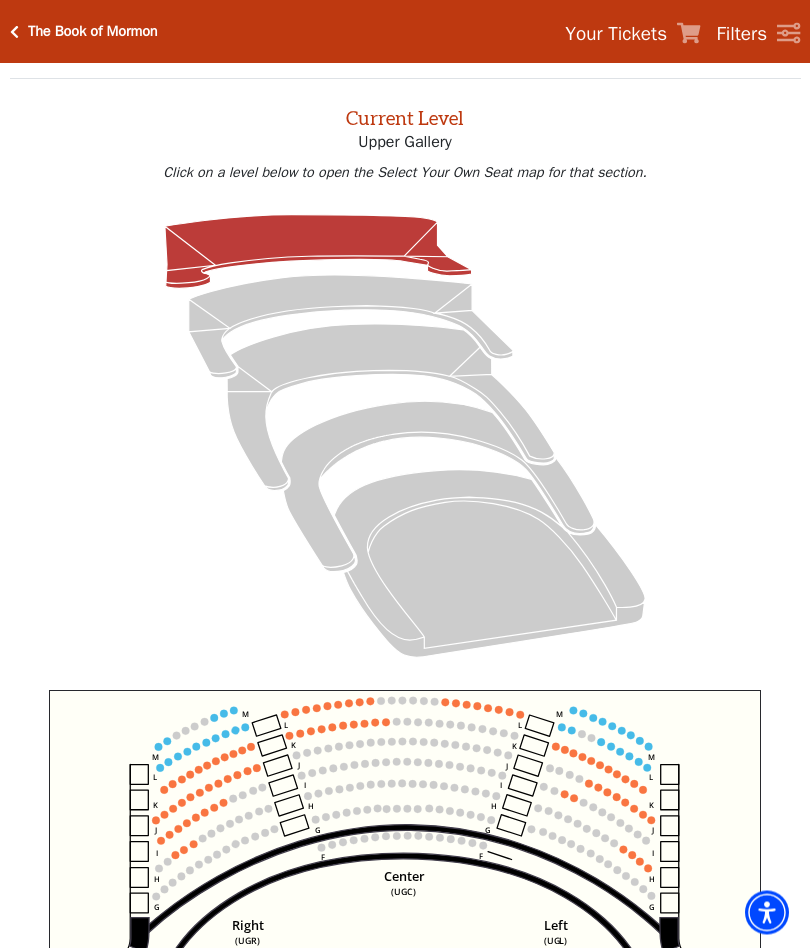 scroll, scrollTop: 75, scrollLeft: 0, axis: vertical 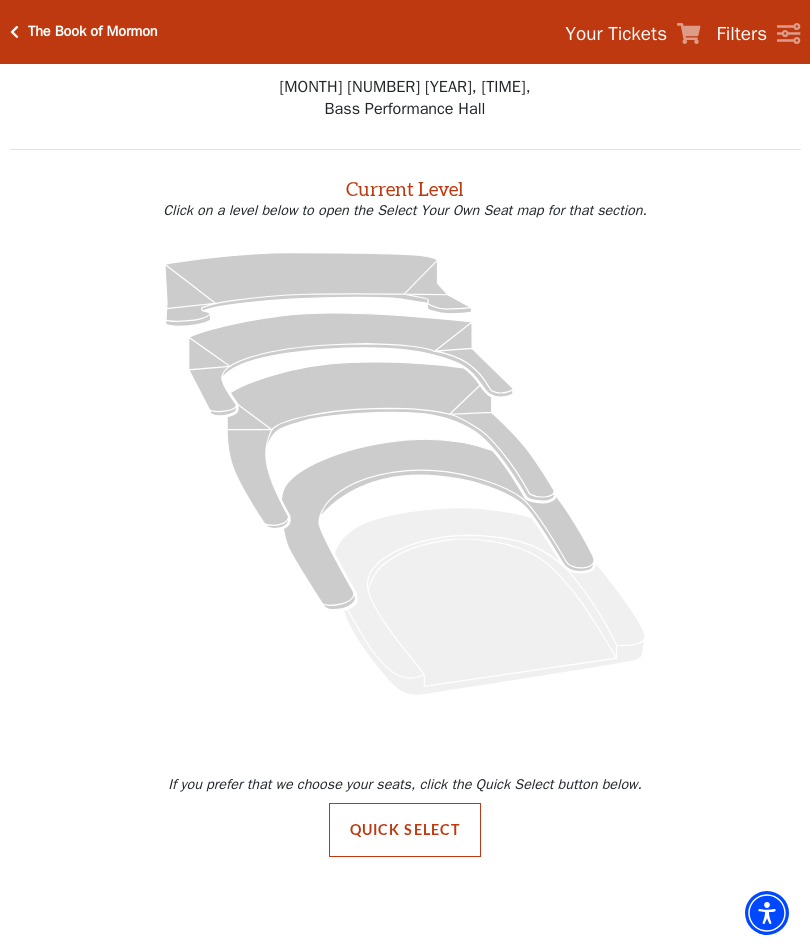 click 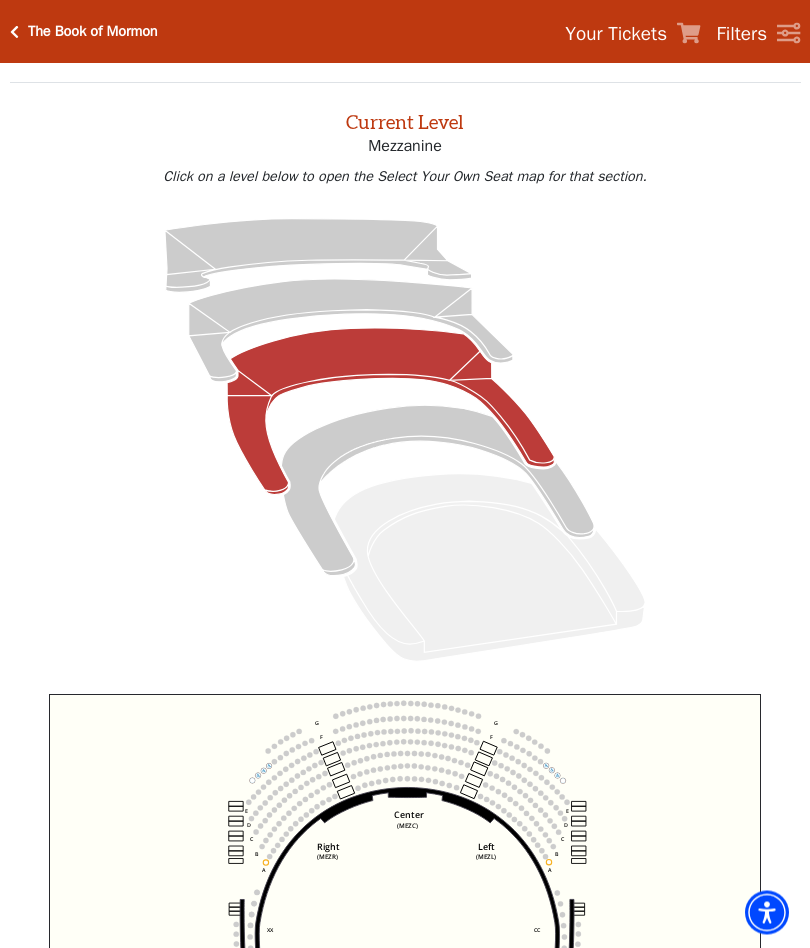 scroll, scrollTop: 76, scrollLeft: 0, axis: vertical 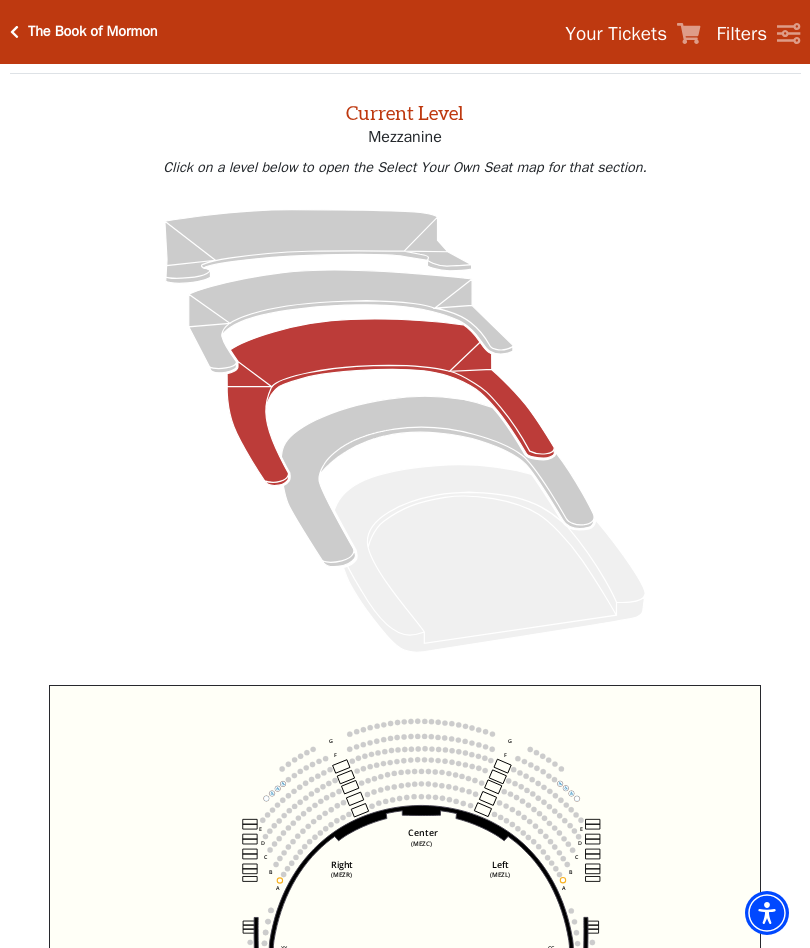 click 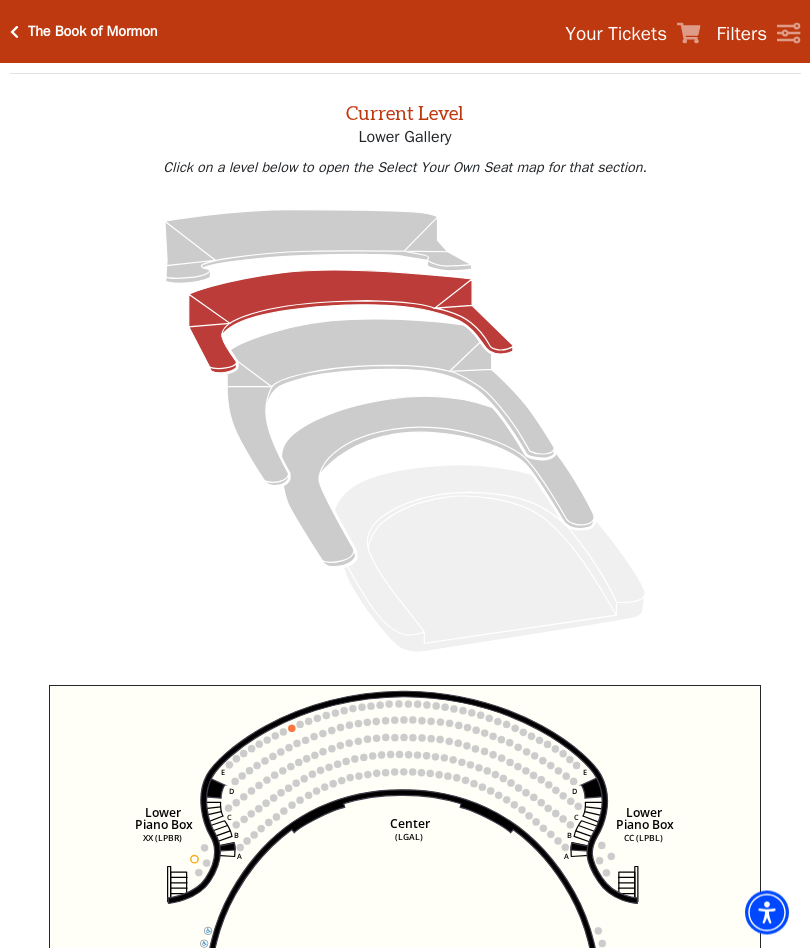 scroll, scrollTop: 76, scrollLeft: 0, axis: vertical 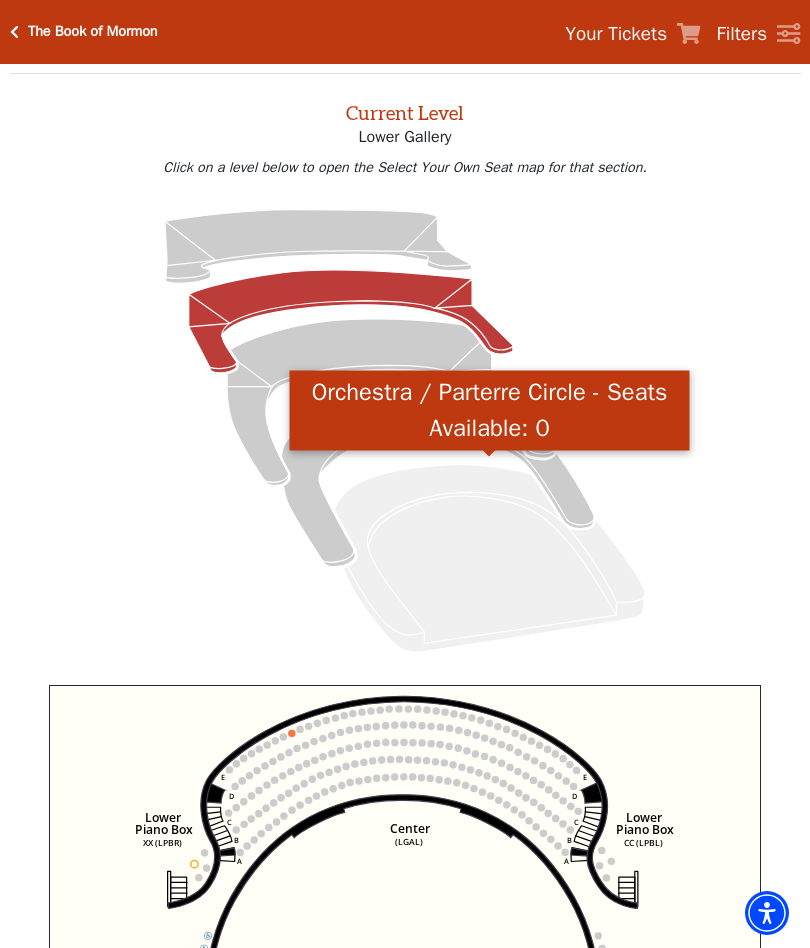 click 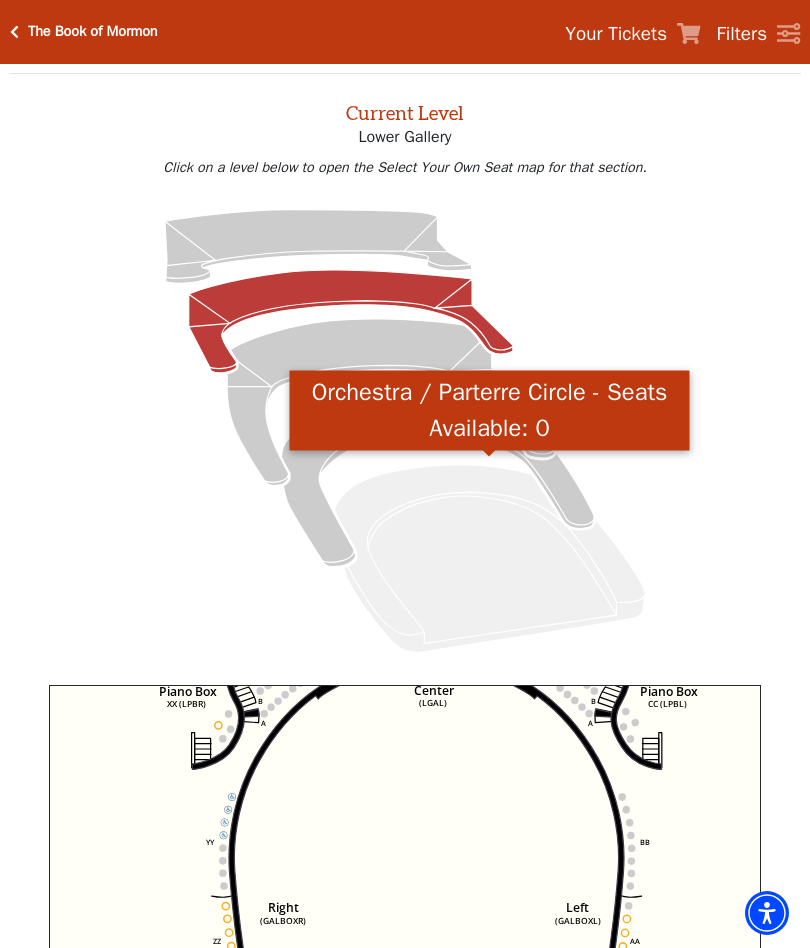 scroll, scrollTop: 0, scrollLeft: 0, axis: both 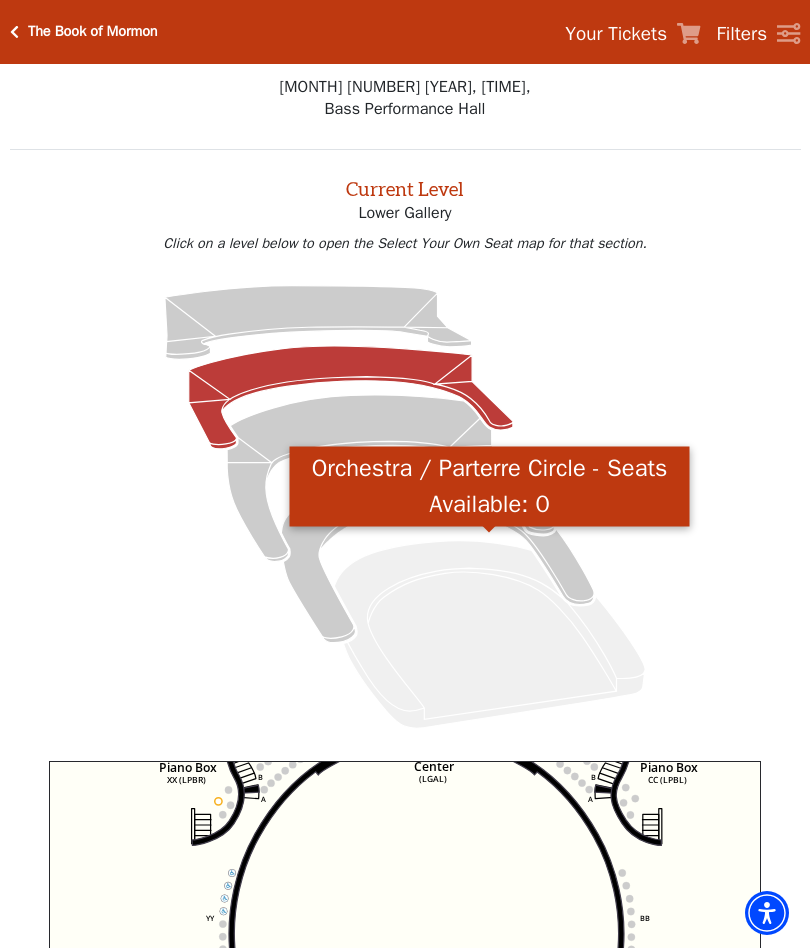 click 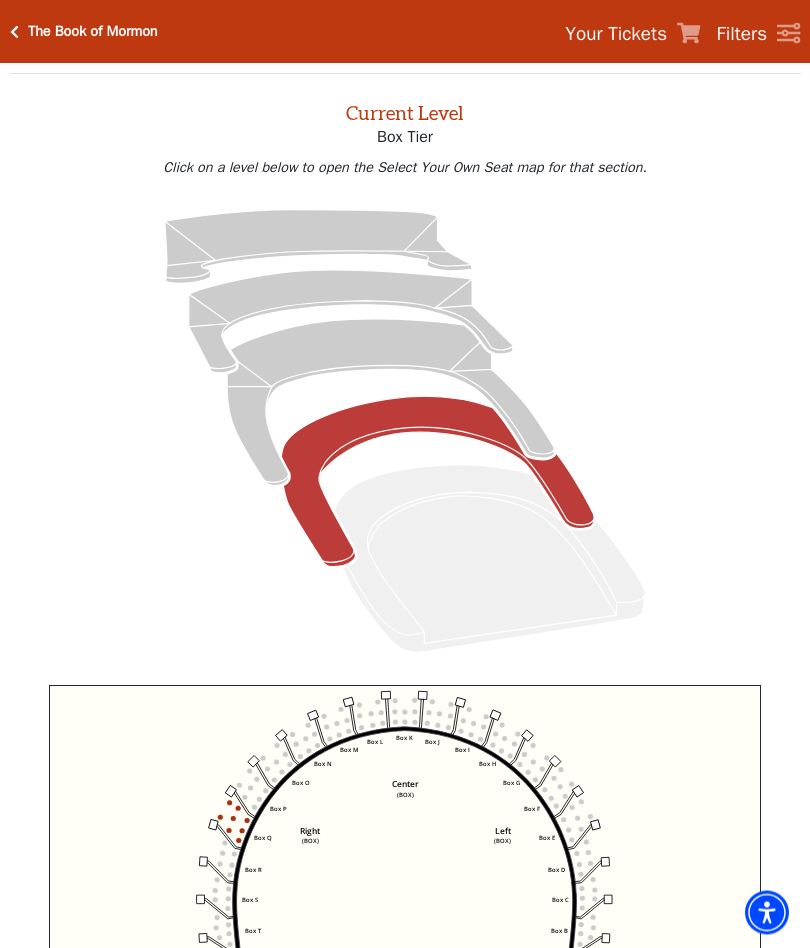 scroll, scrollTop: 76, scrollLeft: 0, axis: vertical 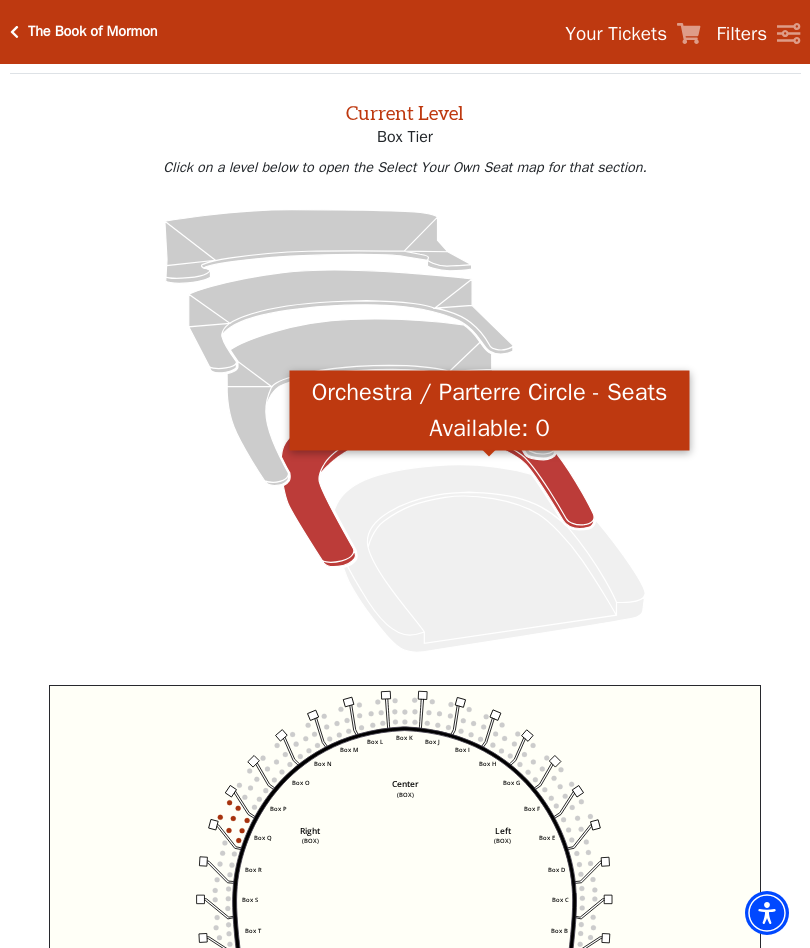 click 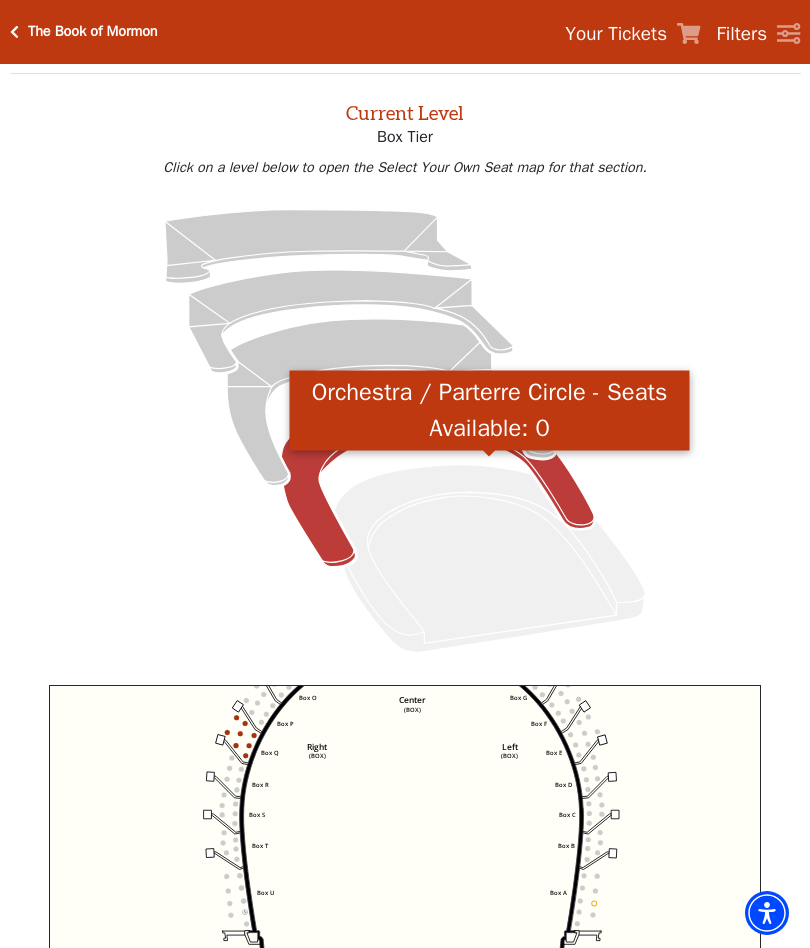 click 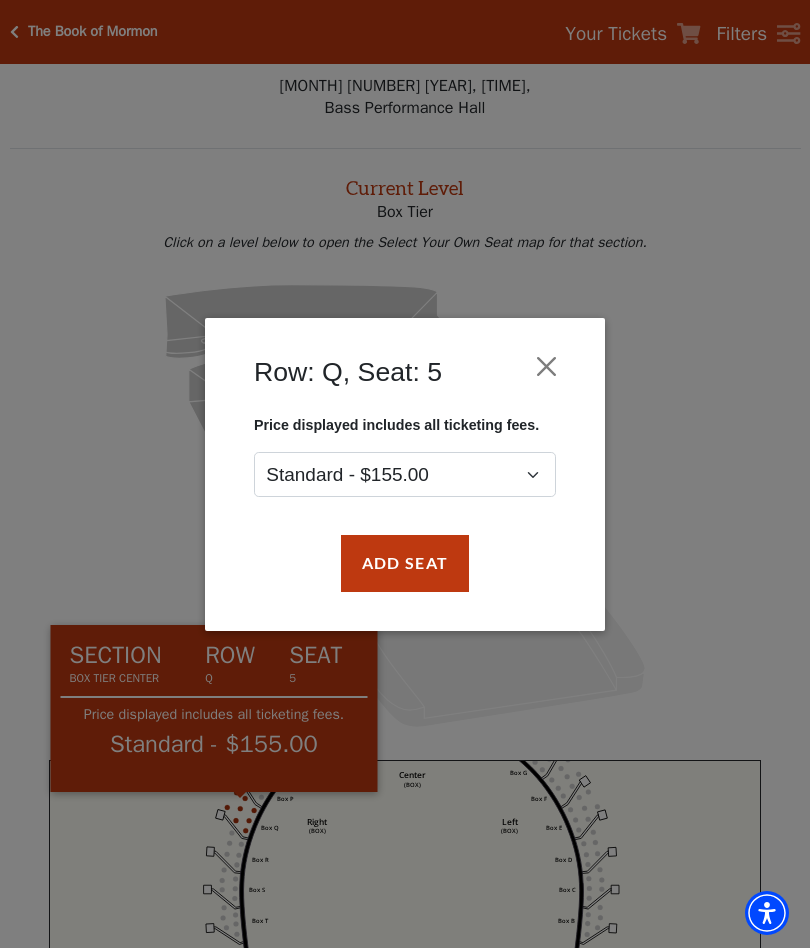 scroll, scrollTop: 0, scrollLeft: 0, axis: both 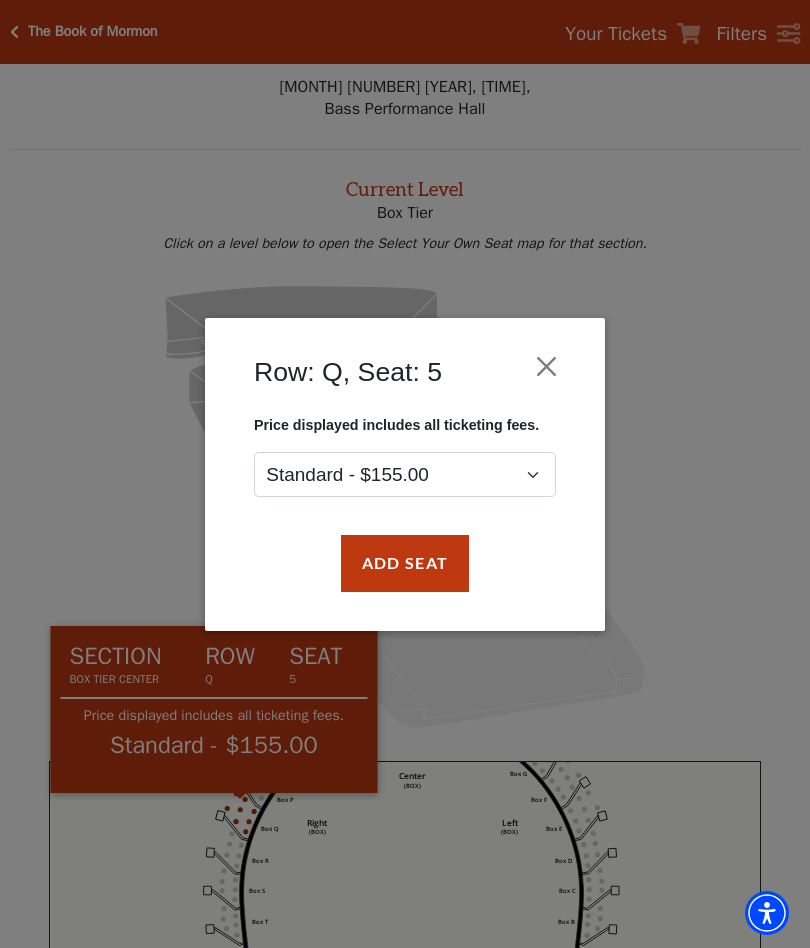 click at bounding box center (547, 366) 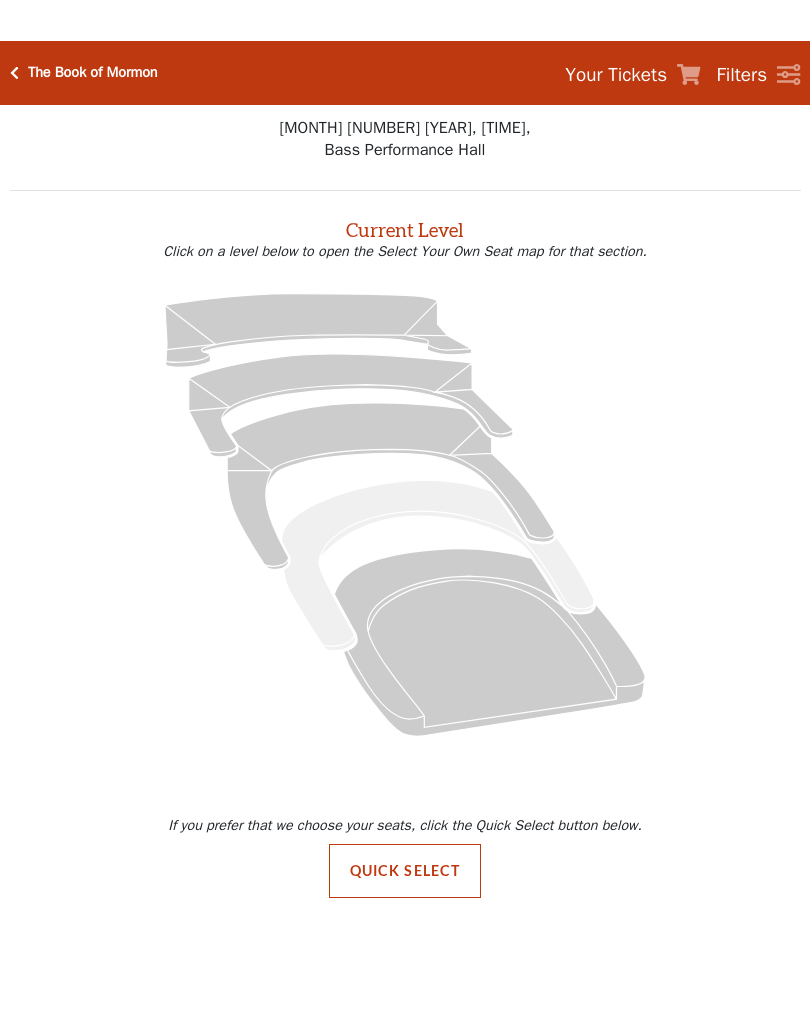 scroll, scrollTop: 0, scrollLeft: 0, axis: both 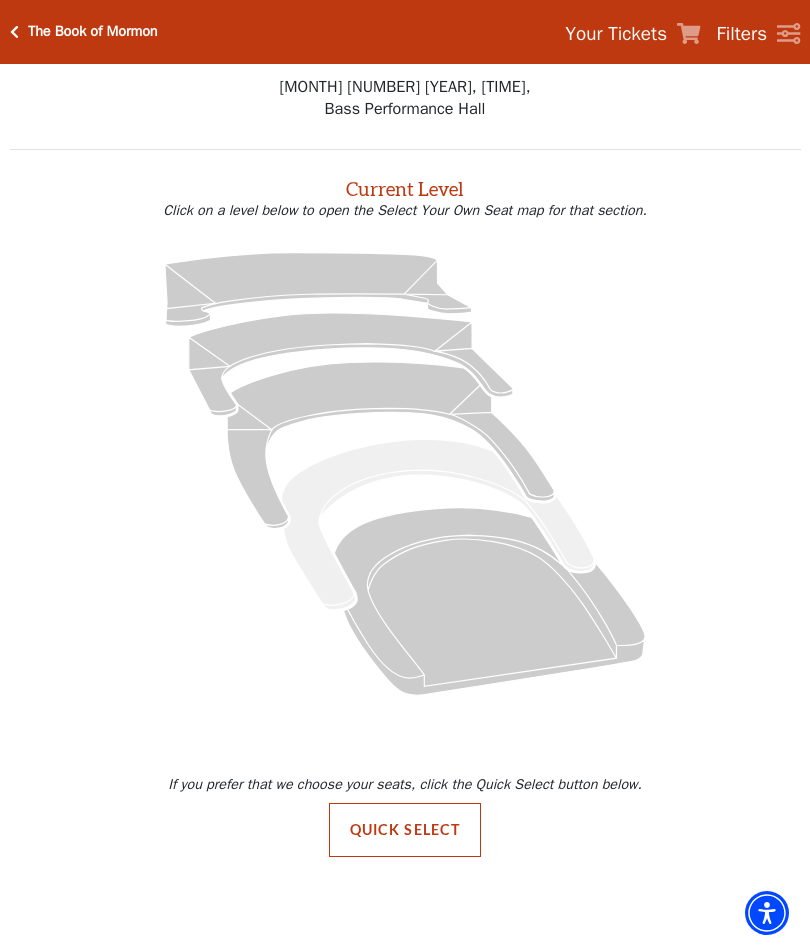 click on "Quick Select" at bounding box center [405, 830] 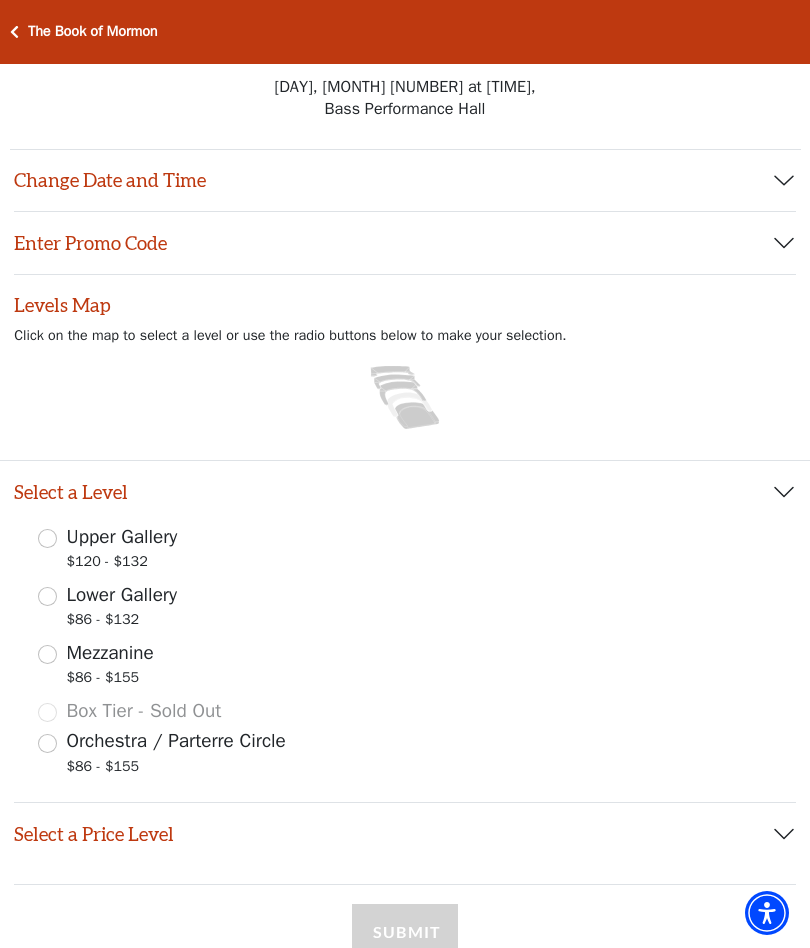 click on "Mezzanine" at bounding box center (110, 653) 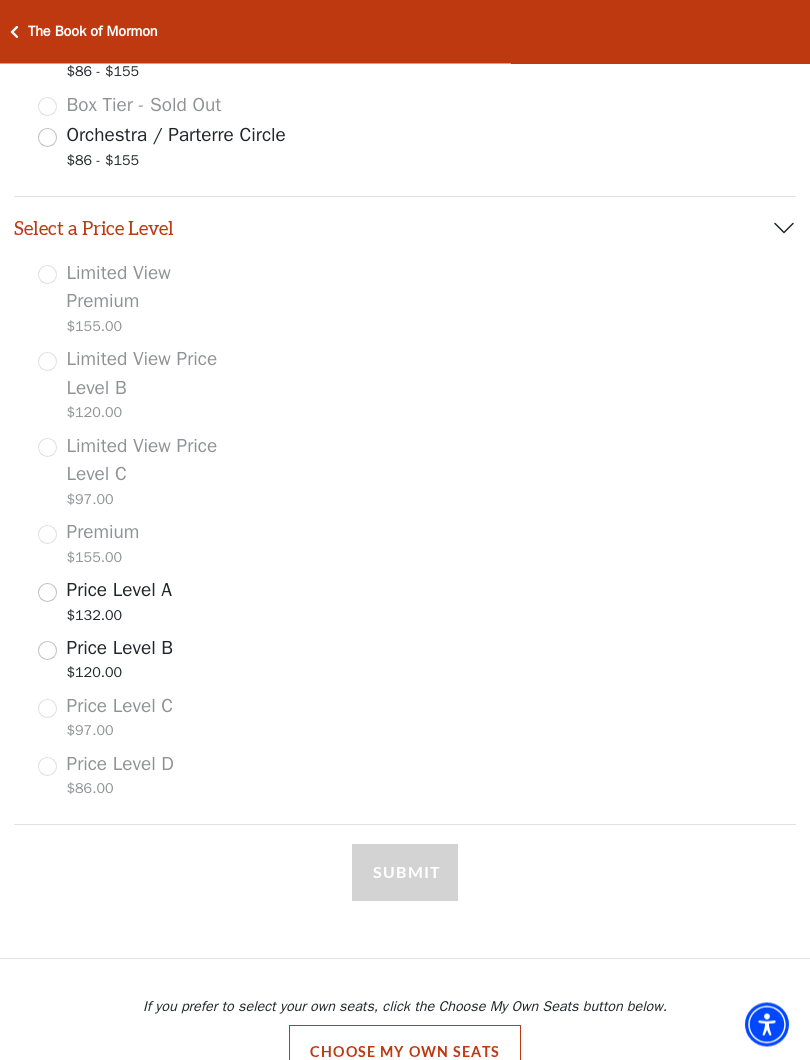 scroll, scrollTop: 606, scrollLeft: 0, axis: vertical 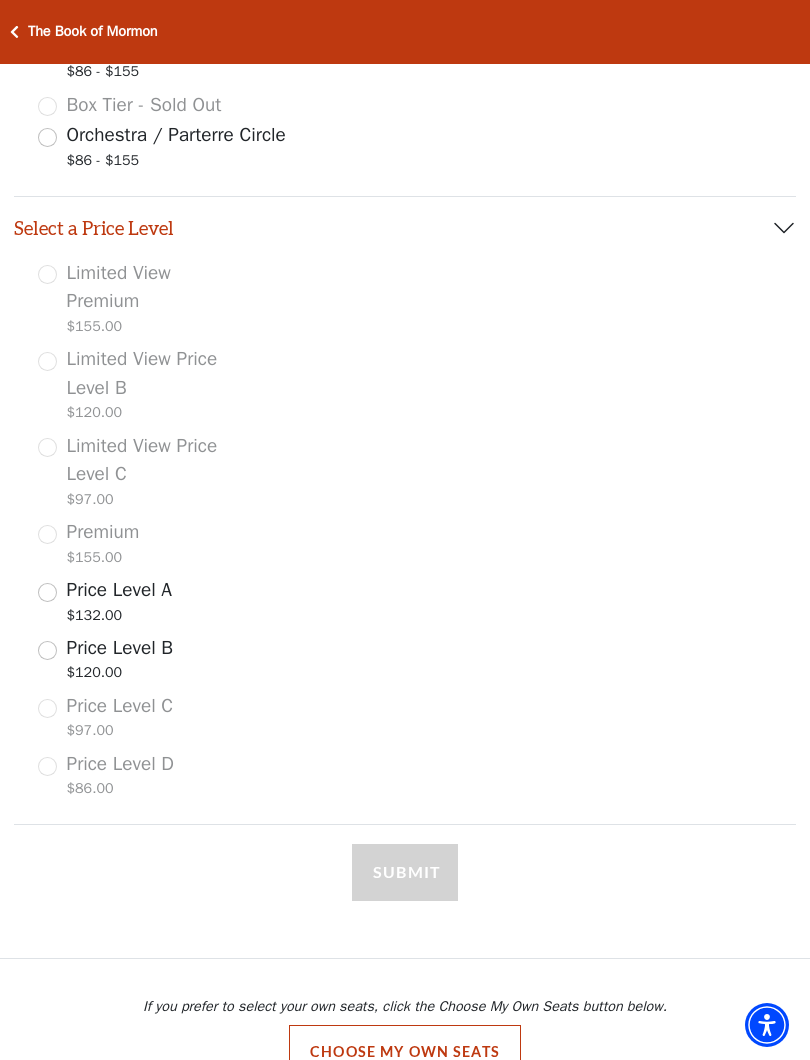 click on "Price Level A $132.00" at bounding box center [47, 592] 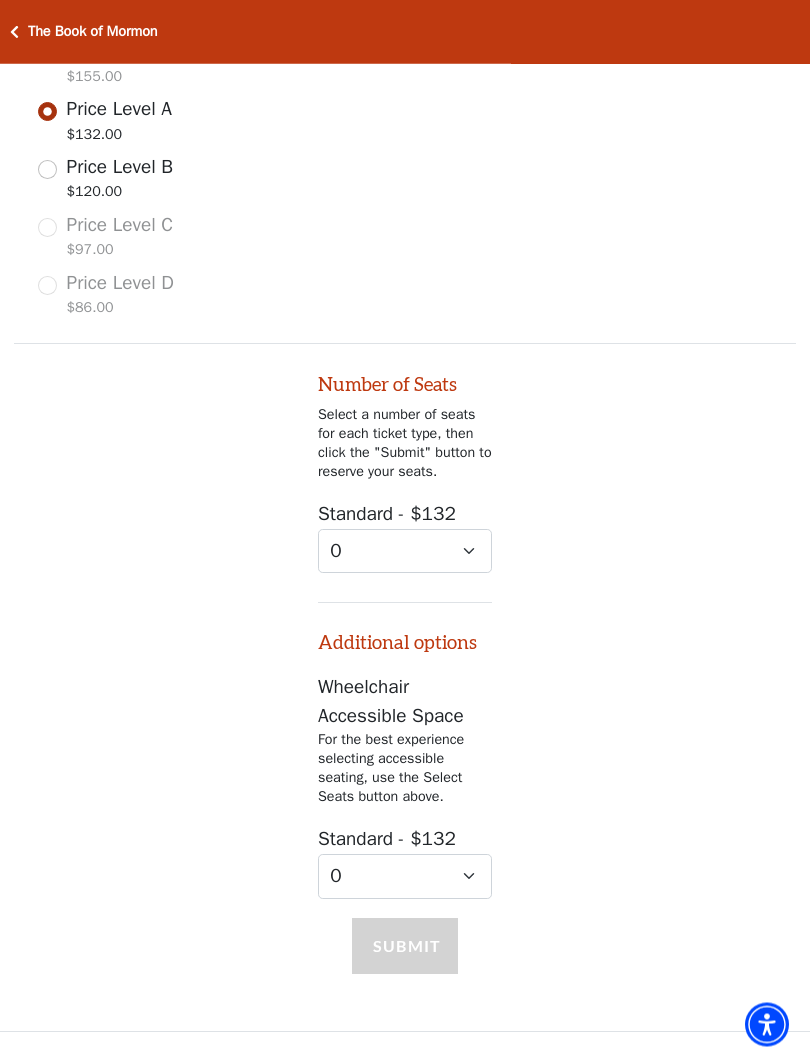 scroll, scrollTop: 1176, scrollLeft: 0, axis: vertical 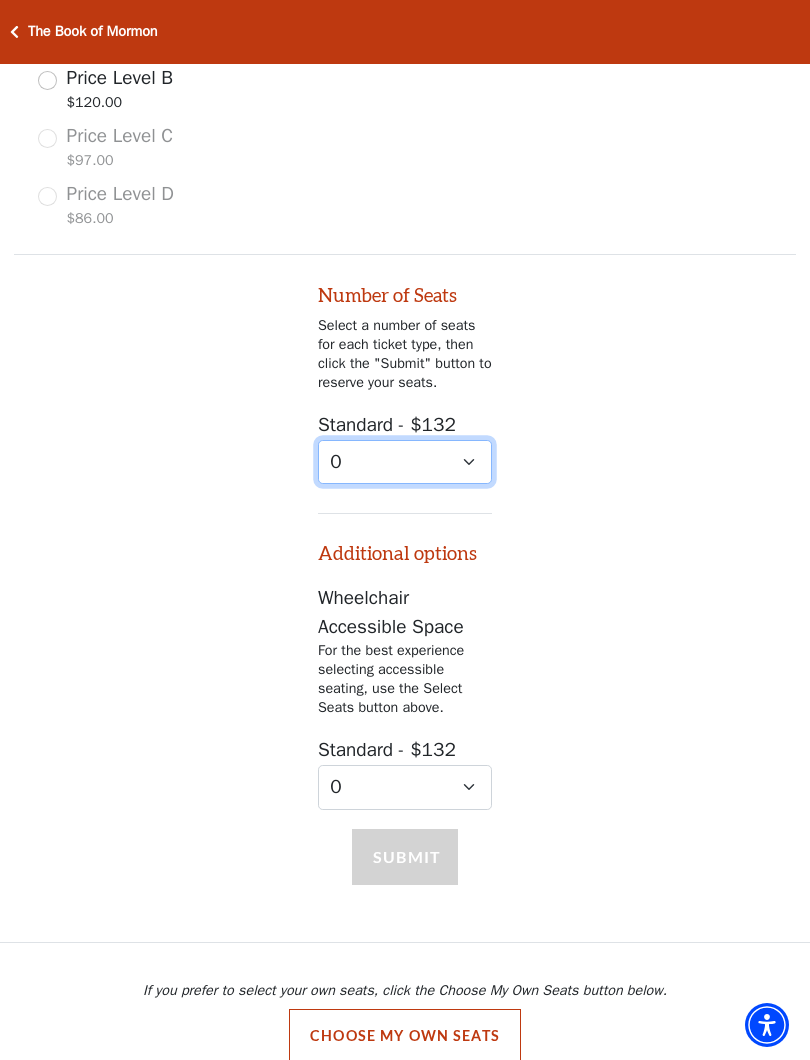 click on "0 1 2 3 4 5 6 7 8 9" at bounding box center [405, 462] 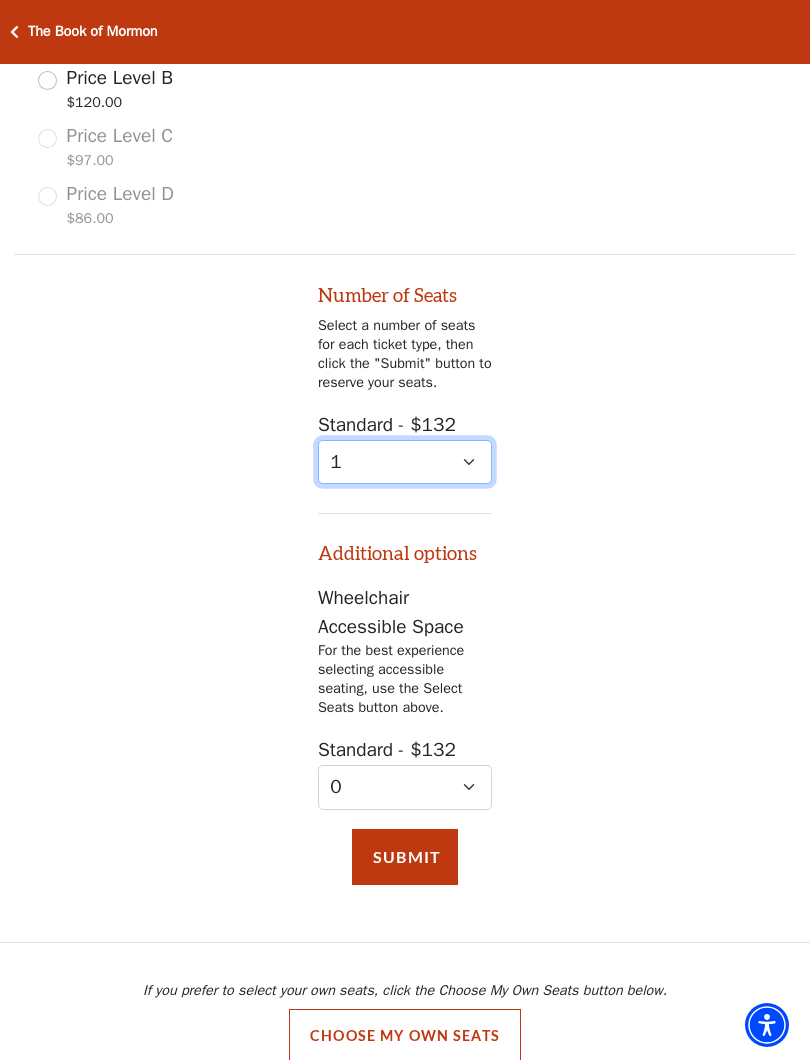 click on "0 1 2 3 4 5 6 7 8 9" at bounding box center (405, 462) 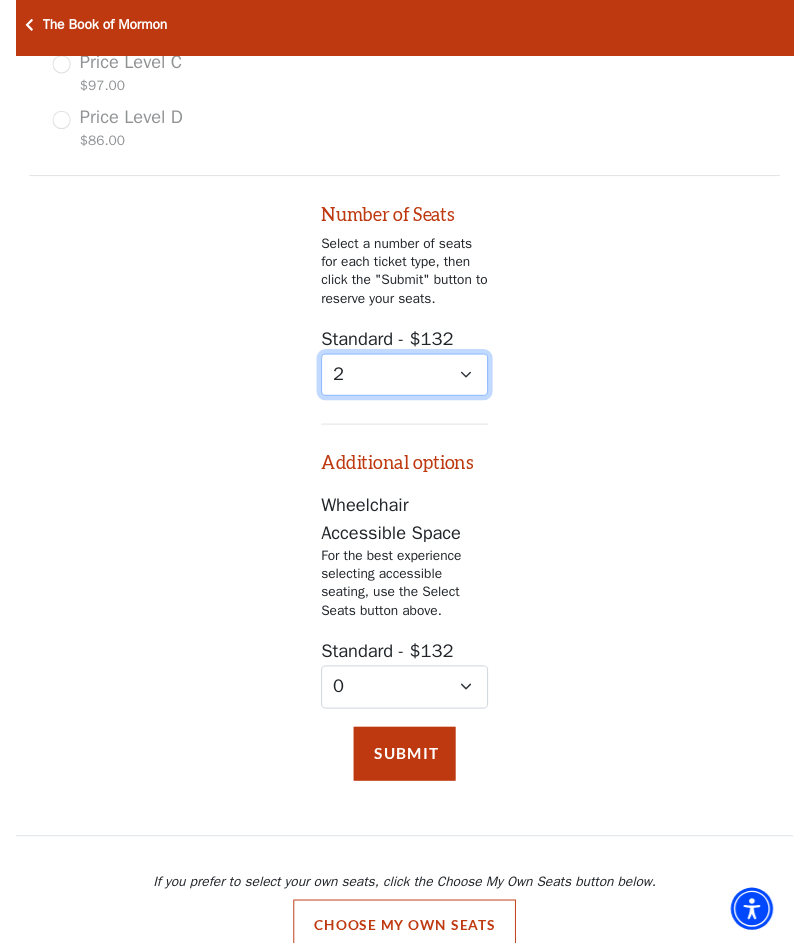 scroll, scrollTop: 1288, scrollLeft: 0, axis: vertical 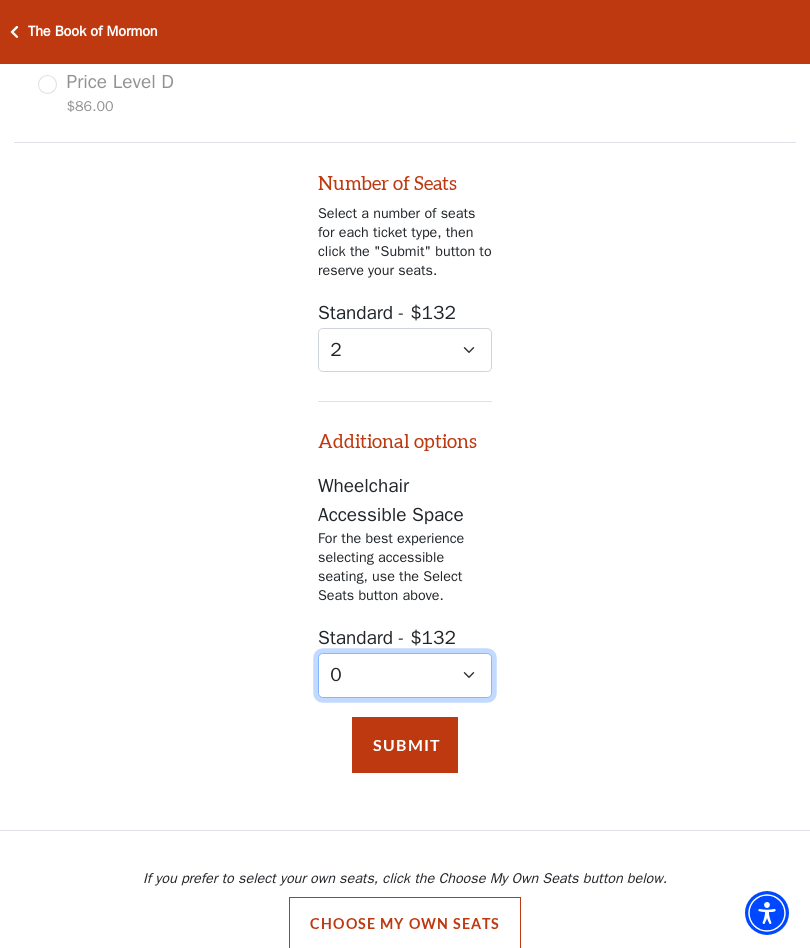 click on "0   1 2" at bounding box center [405, 675] 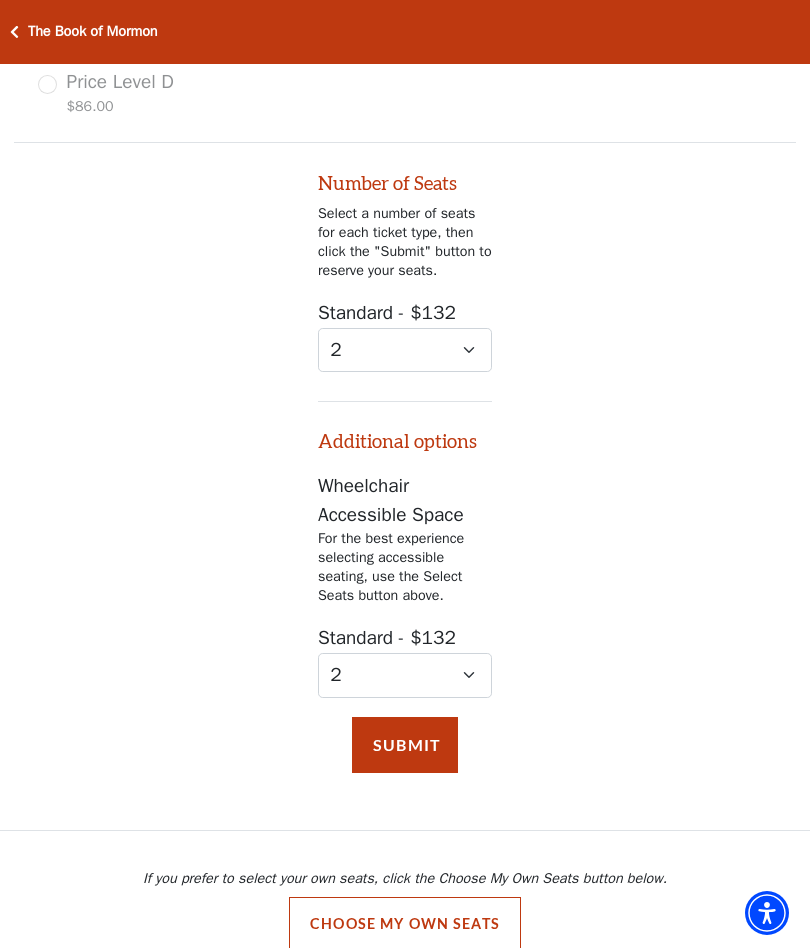 click on "Submit" at bounding box center (405, 745) 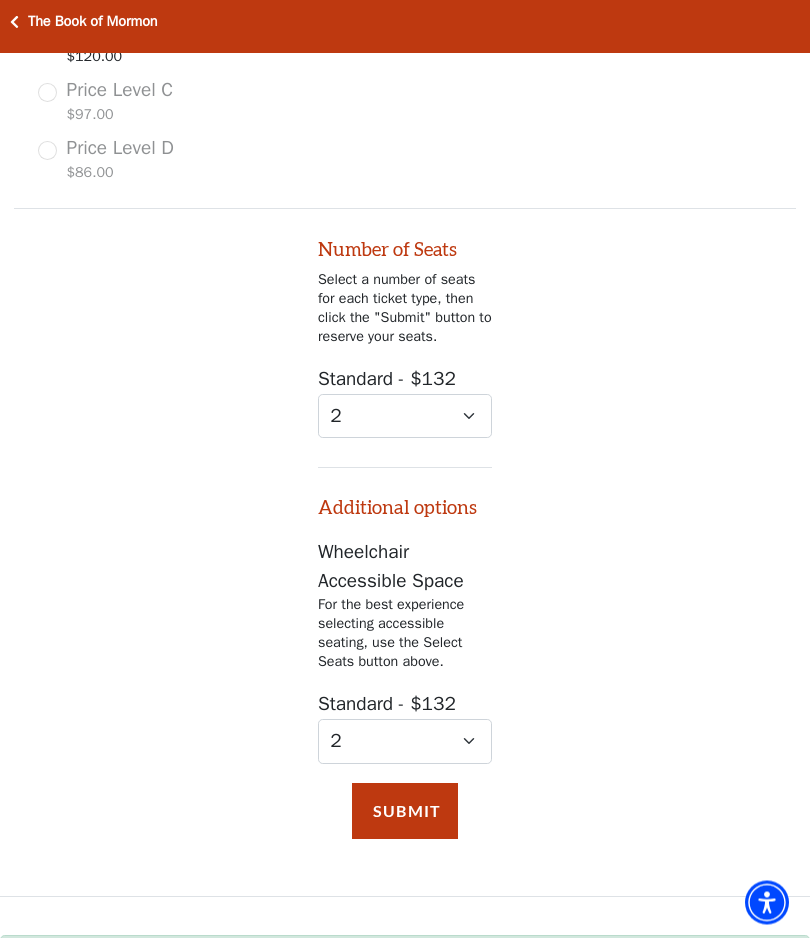 scroll, scrollTop: 1222, scrollLeft: 0, axis: vertical 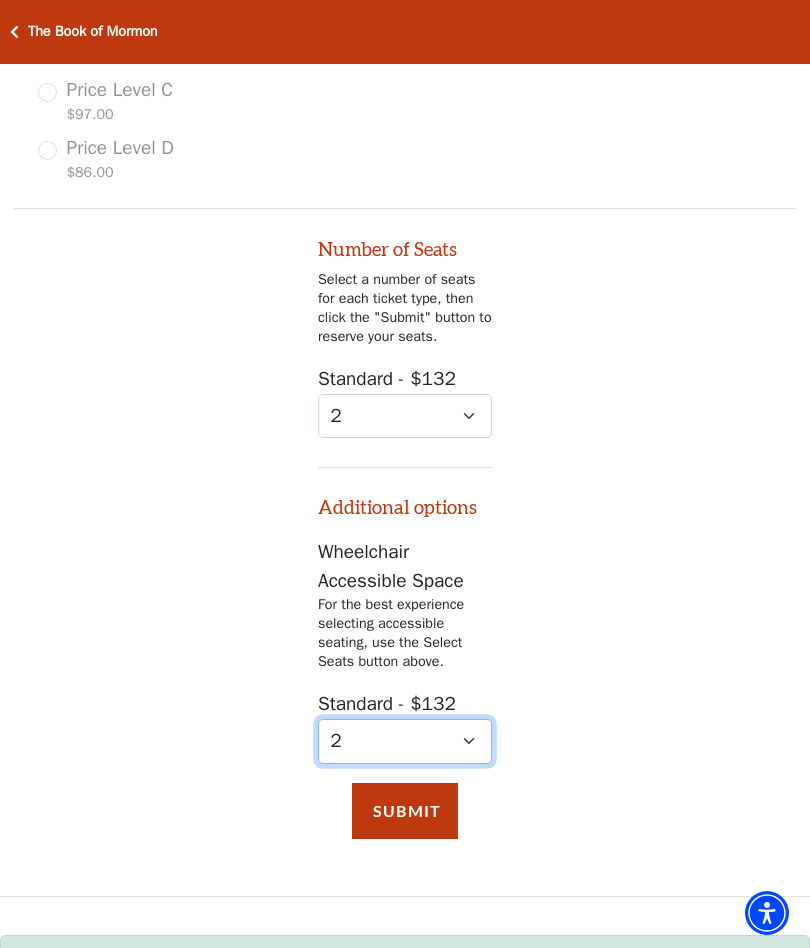 click on "0   1 2" at bounding box center (405, 741) 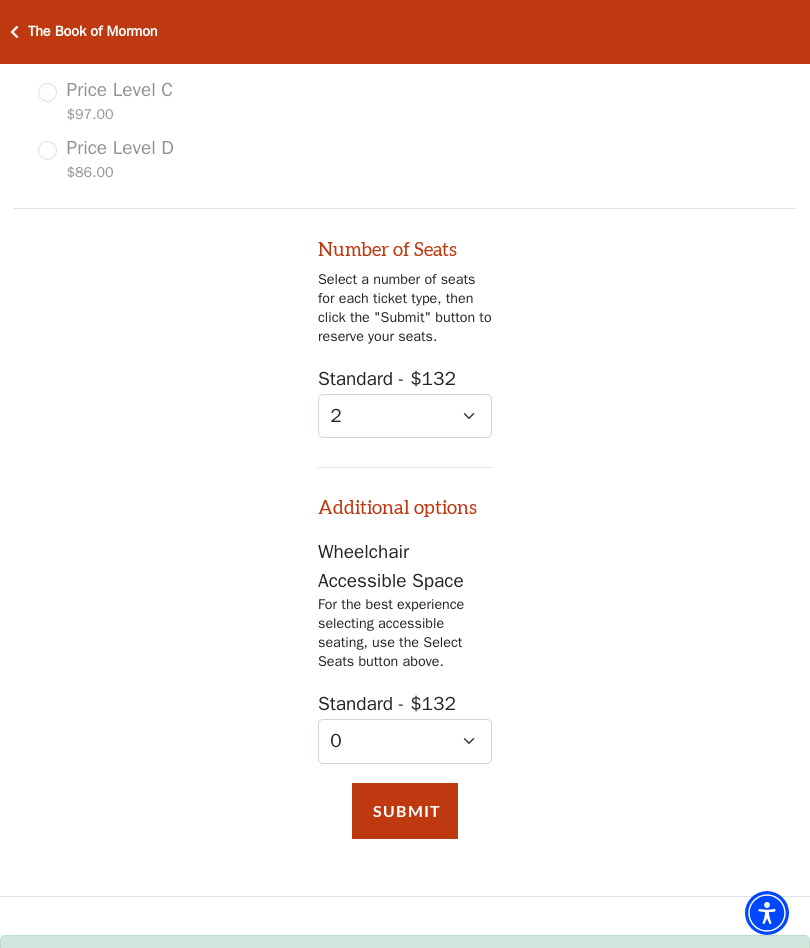 click on "Submit" at bounding box center (405, 811) 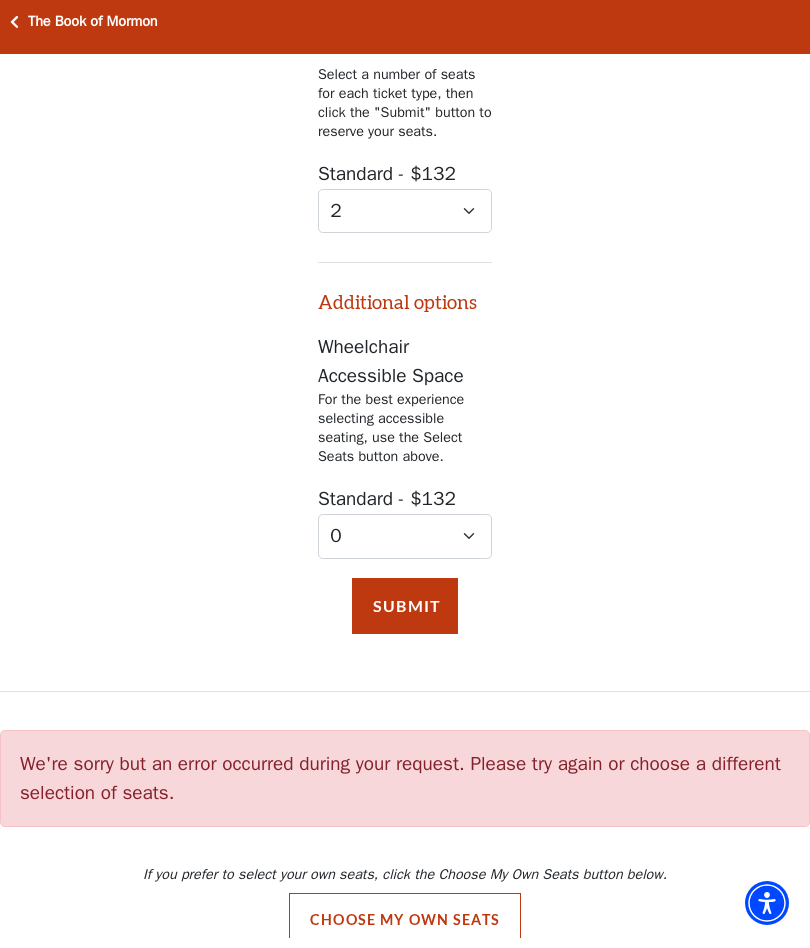 scroll, scrollTop: 1422, scrollLeft: 0, axis: vertical 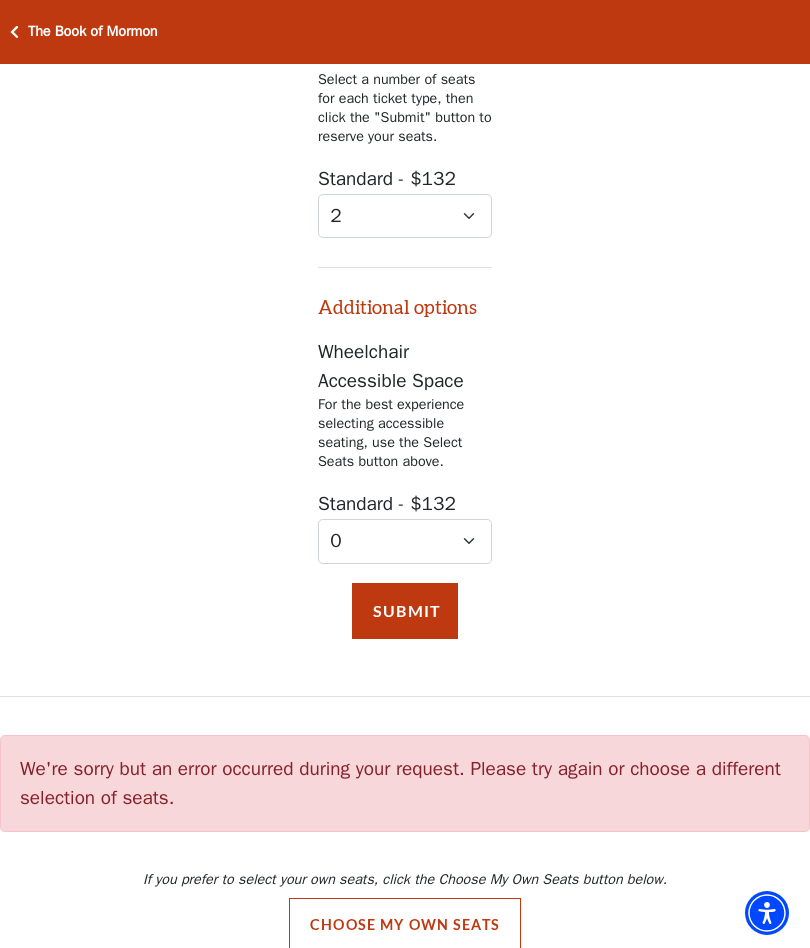 click on "Choose My Own Seats" at bounding box center (405, 925) 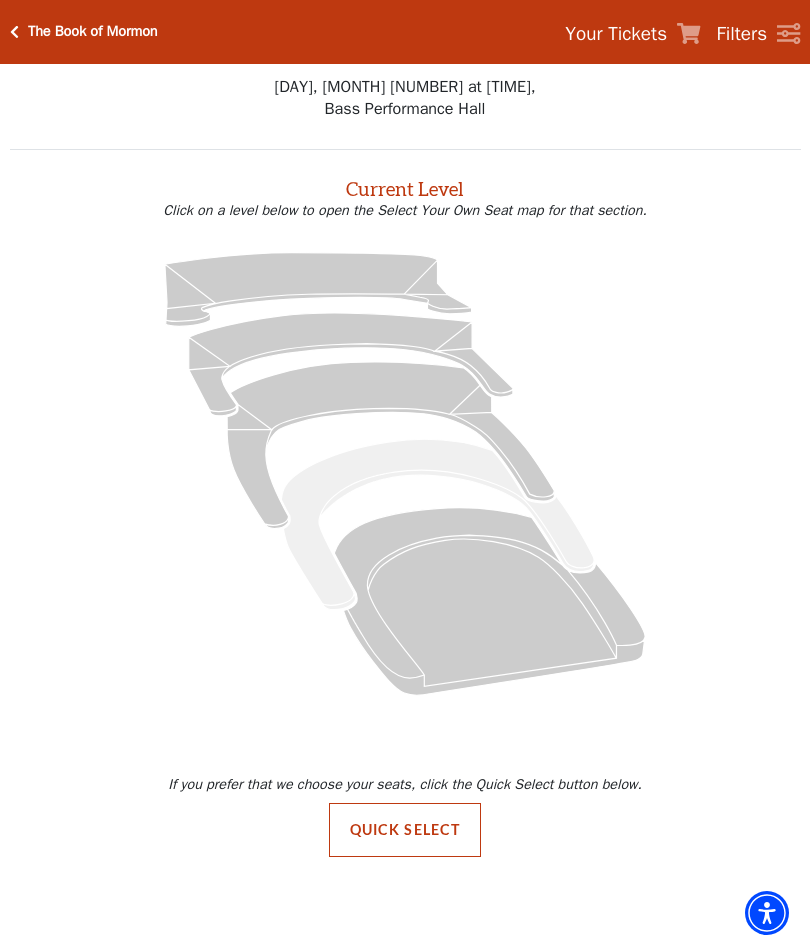 click 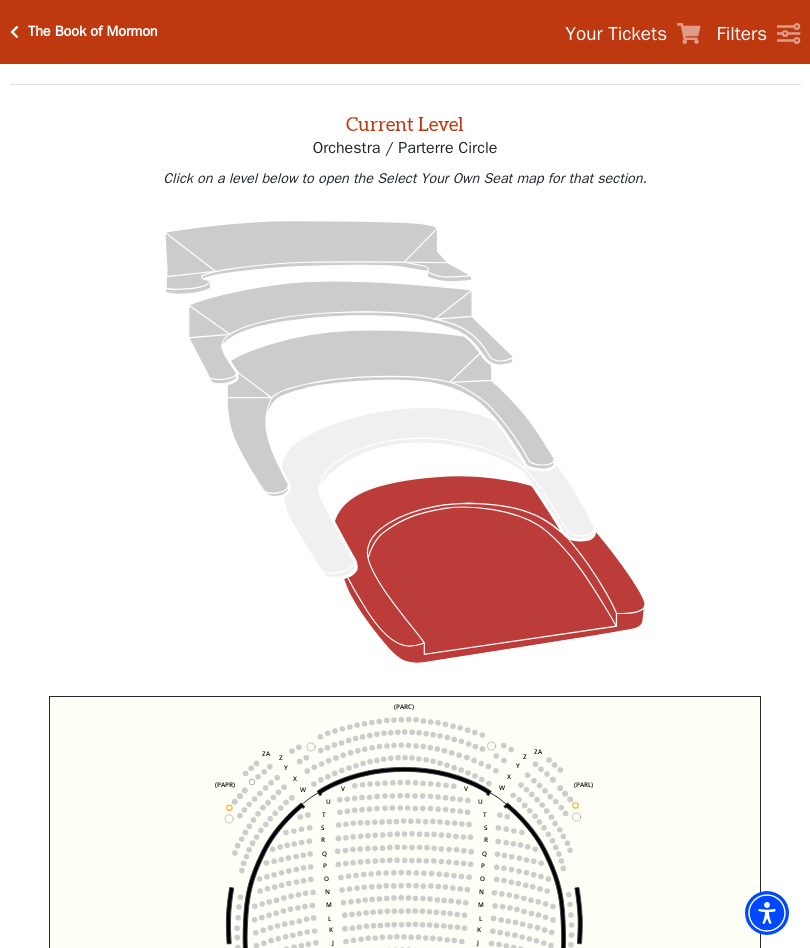 scroll, scrollTop: 76, scrollLeft: 0, axis: vertical 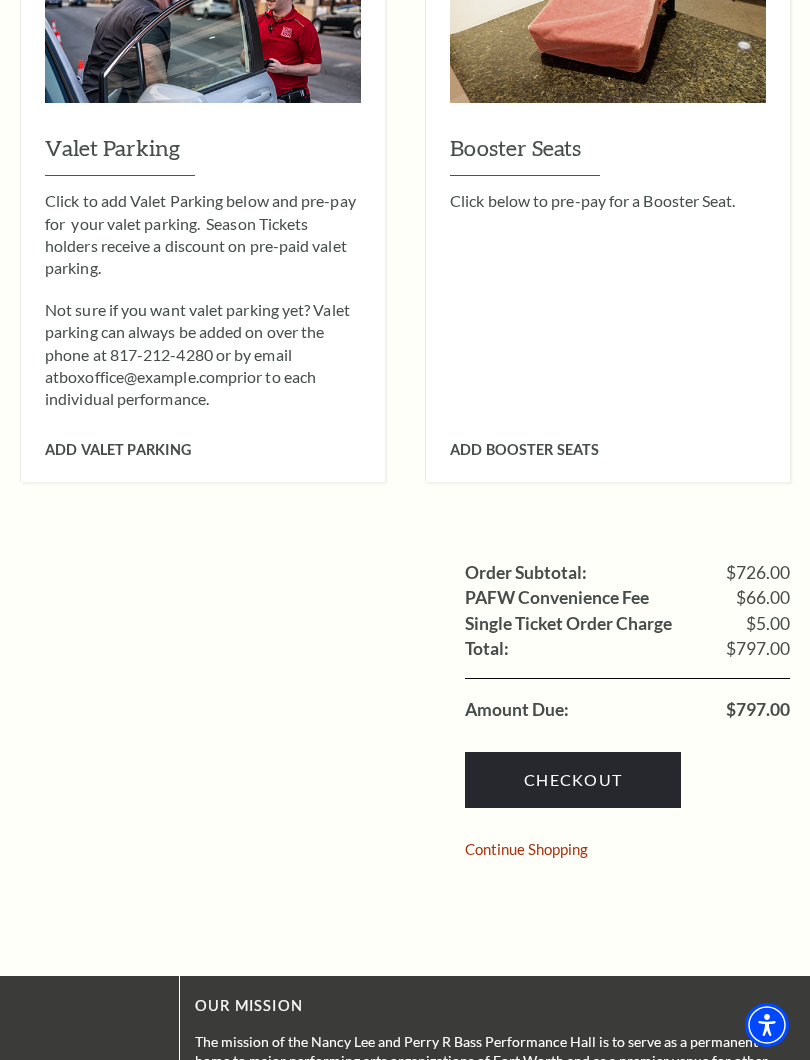 click on "The mission of the Nancy Lee and Perry R Bass Performance Hall is to serve as a permanent home to major performing arts organizations of Fort Worth and as a premier venue for other attractions so as to enhance the range, quality, and accessibility of cultural fare available to the public; to promulgate arts education; and to contribute to the cultural life of Fort Worth, Tarrant County, and the region." at bounding box center (492, 1081) 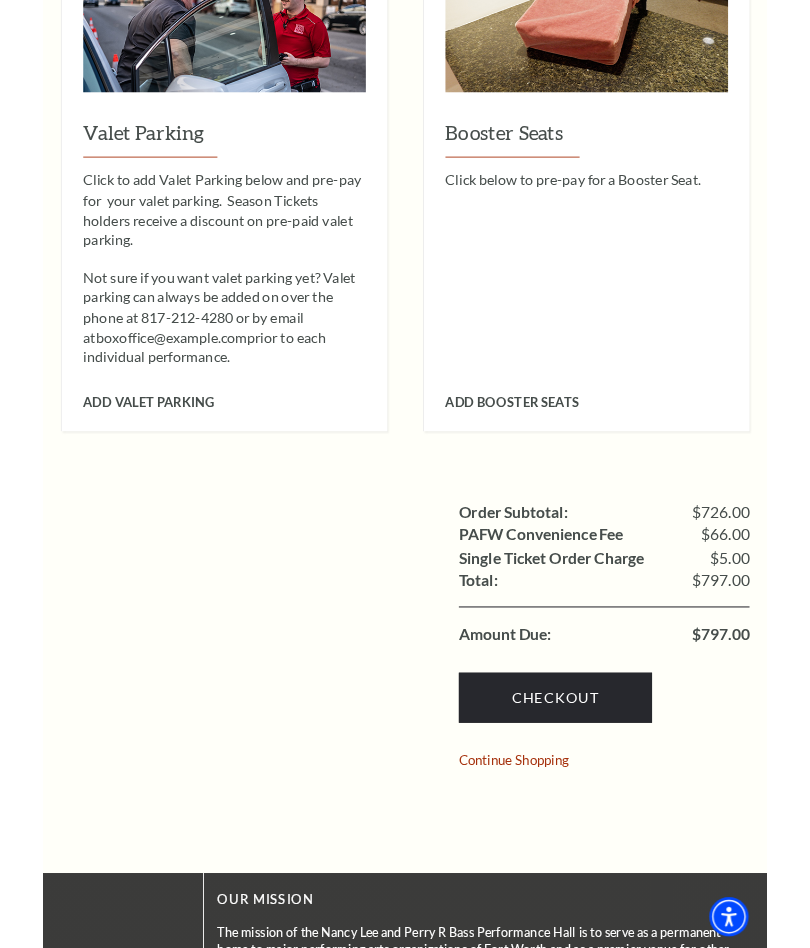 scroll, scrollTop: 1285, scrollLeft: 0, axis: vertical 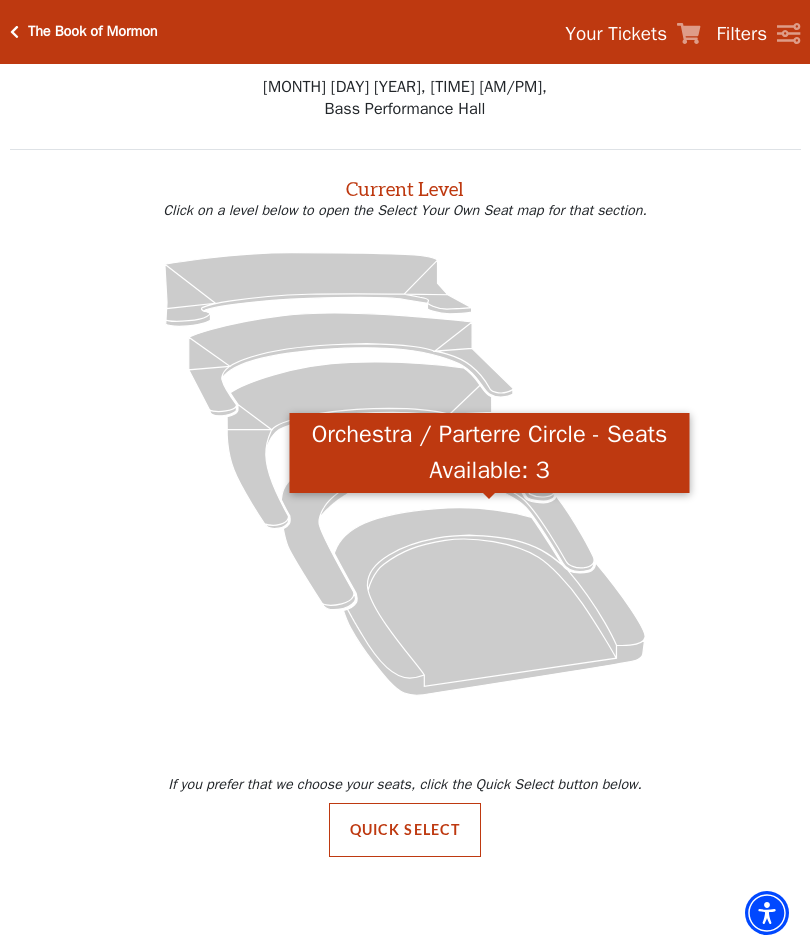 click 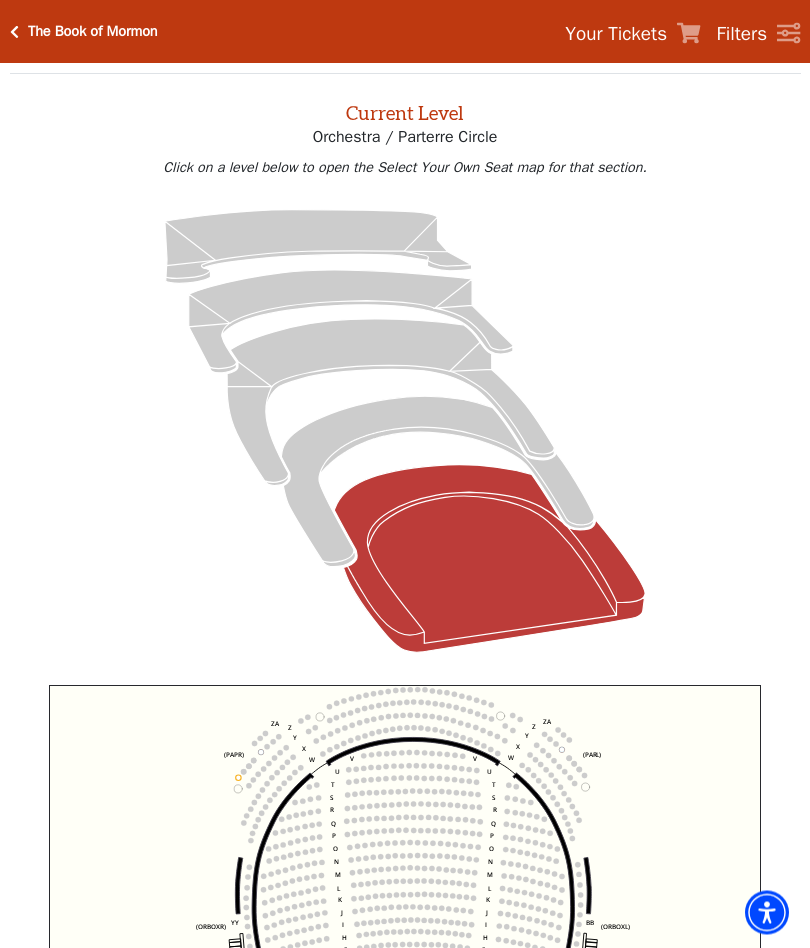 scroll, scrollTop: 76, scrollLeft: 0, axis: vertical 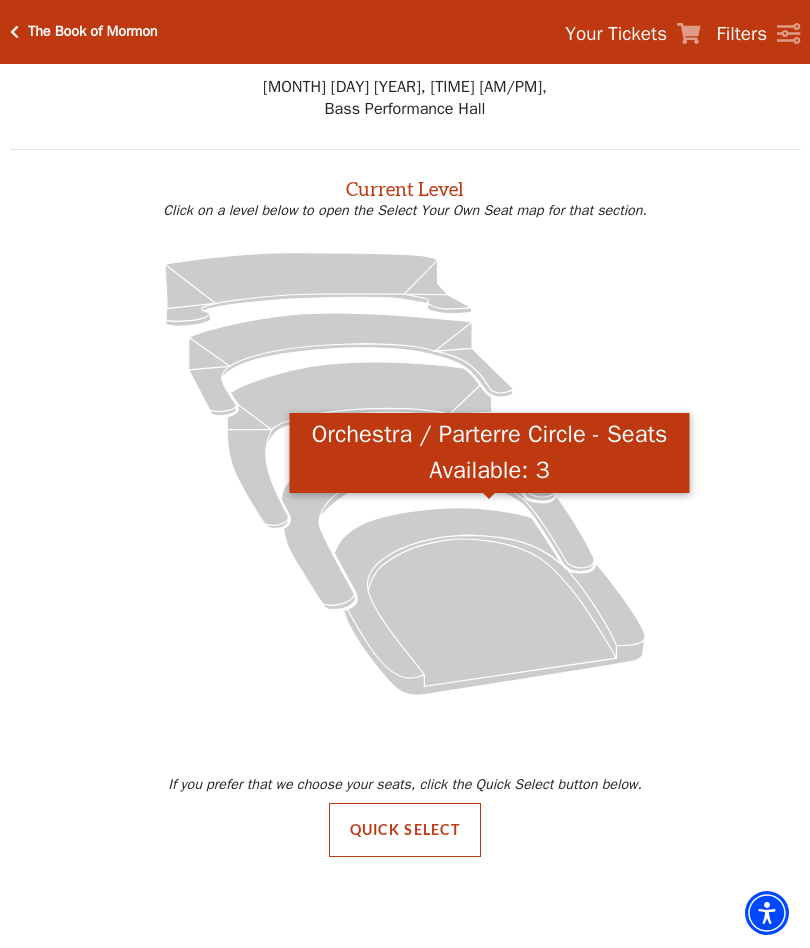 click 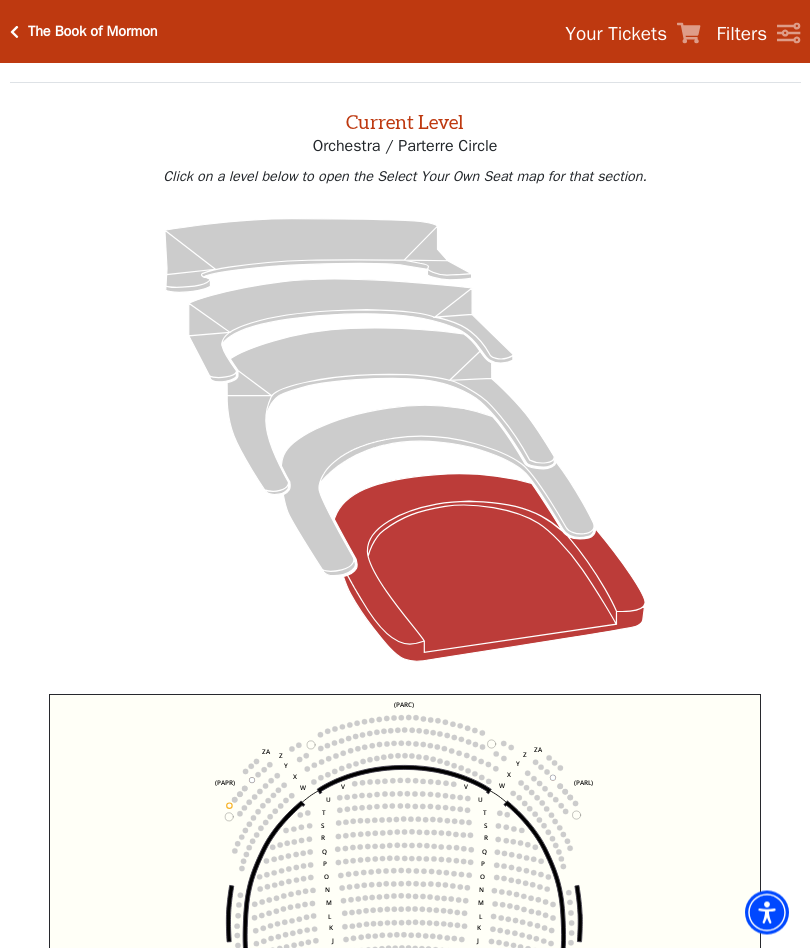 scroll, scrollTop: 76, scrollLeft: 0, axis: vertical 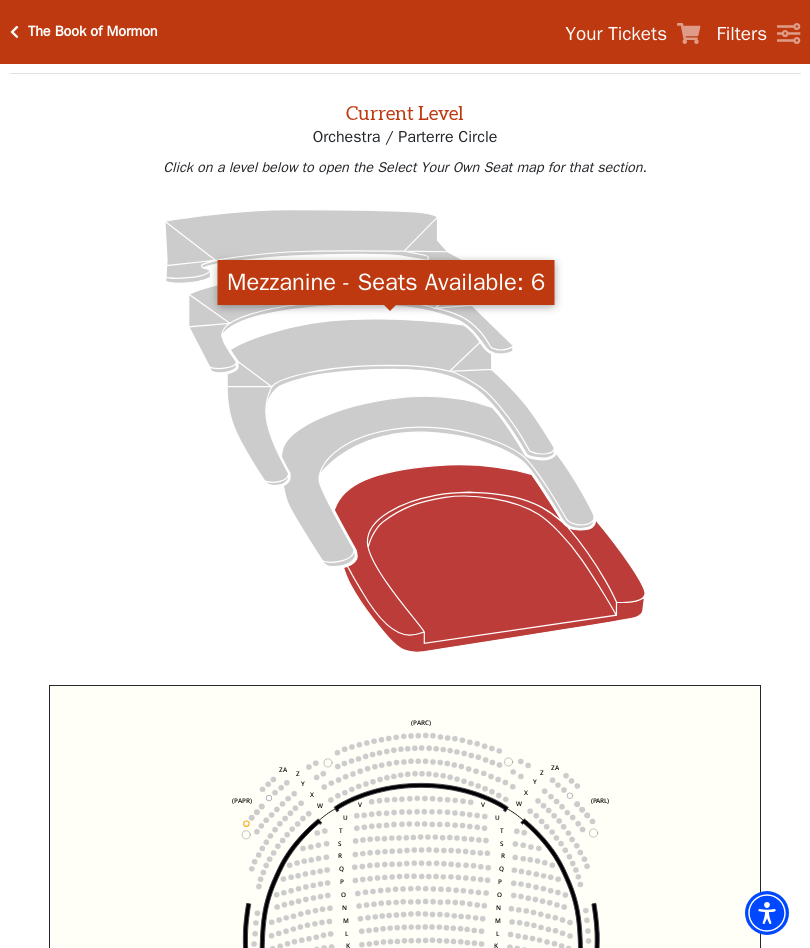 click 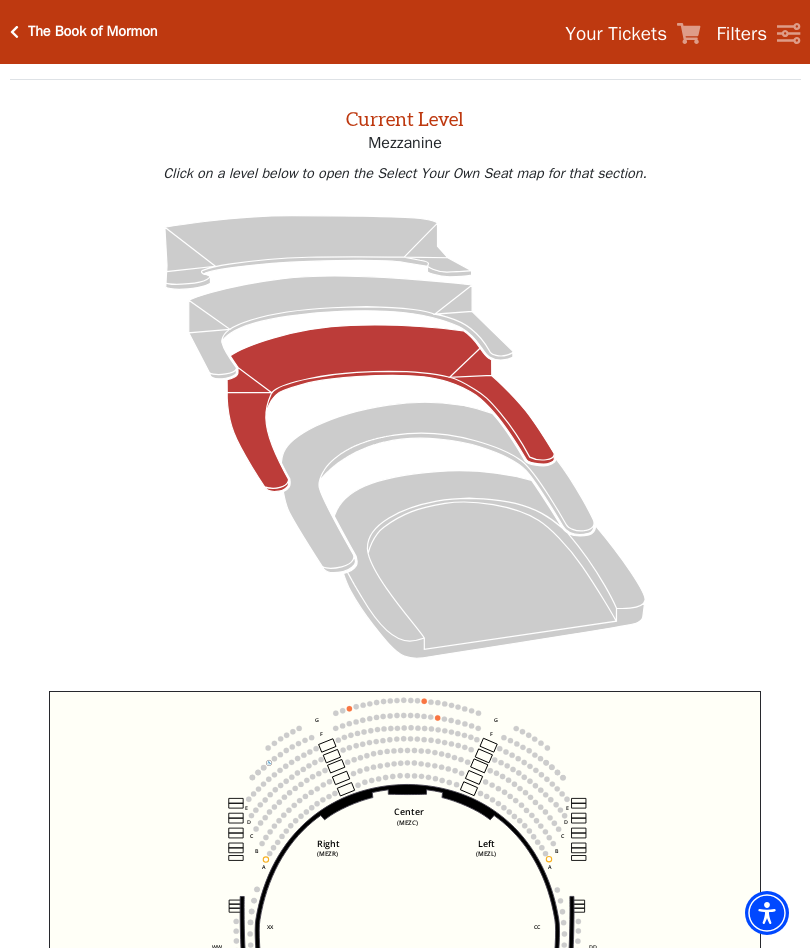 scroll, scrollTop: 76, scrollLeft: 0, axis: vertical 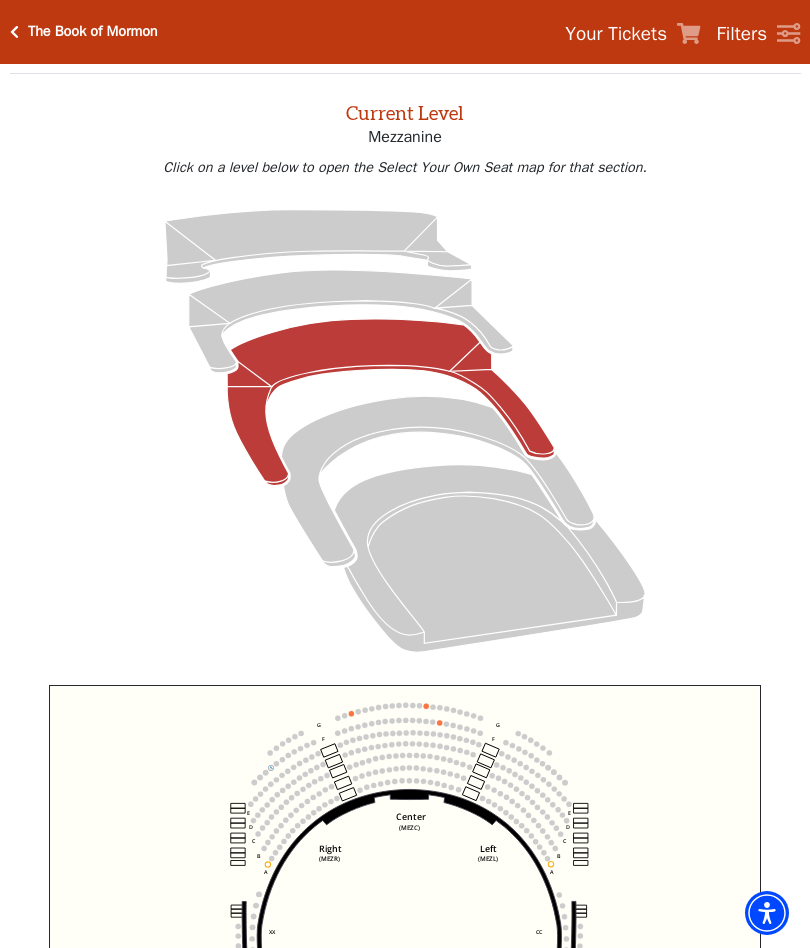 click on "Center   (MEZC)   Right   (MEZR)   Left   (MEZL)   (MEXBOXR)   (MEXBOXL)   XX   WW   CC   DD   YY   BB   ZZ   AA   G   F   E   D   G   F   C   B   A   E   D   C   B   A" 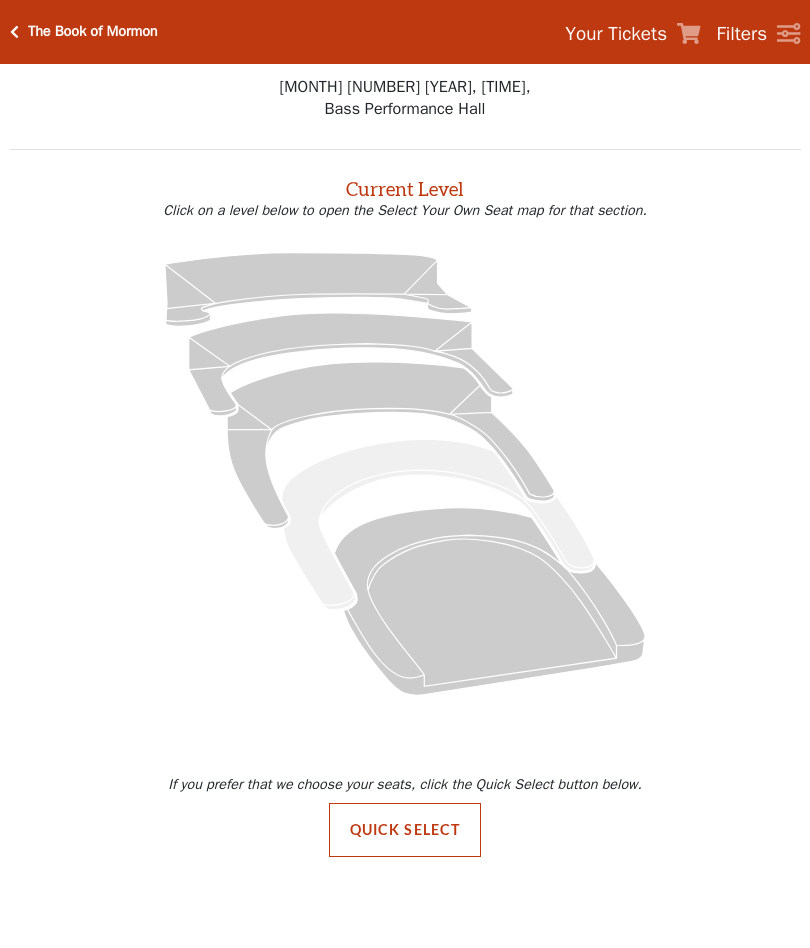 scroll, scrollTop: 0, scrollLeft: 0, axis: both 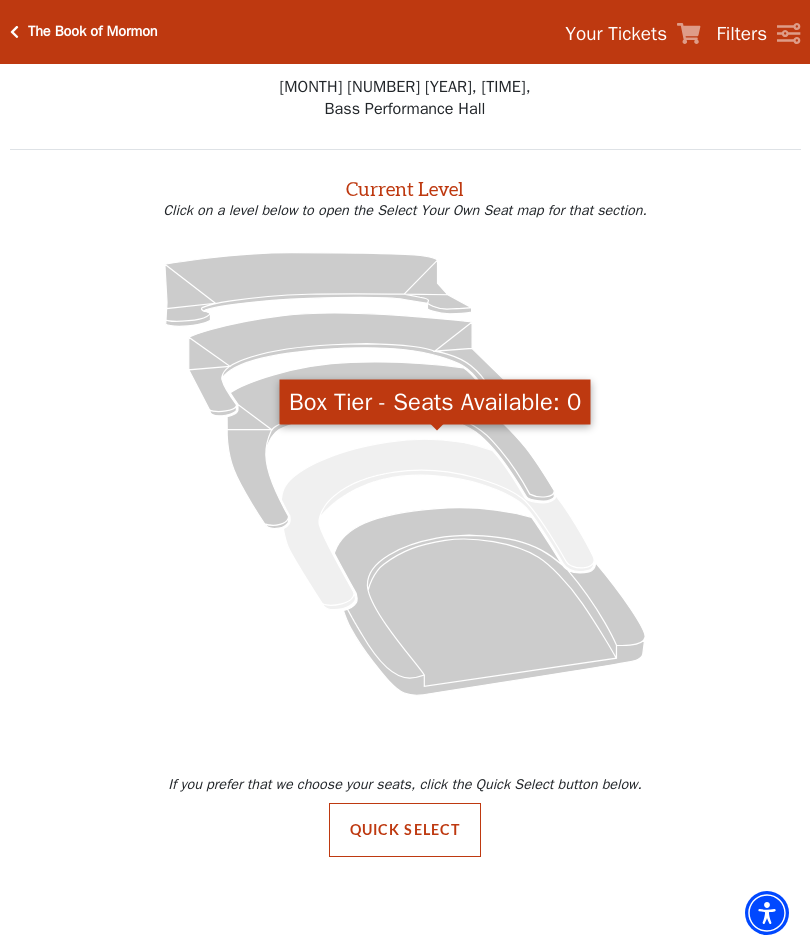 click 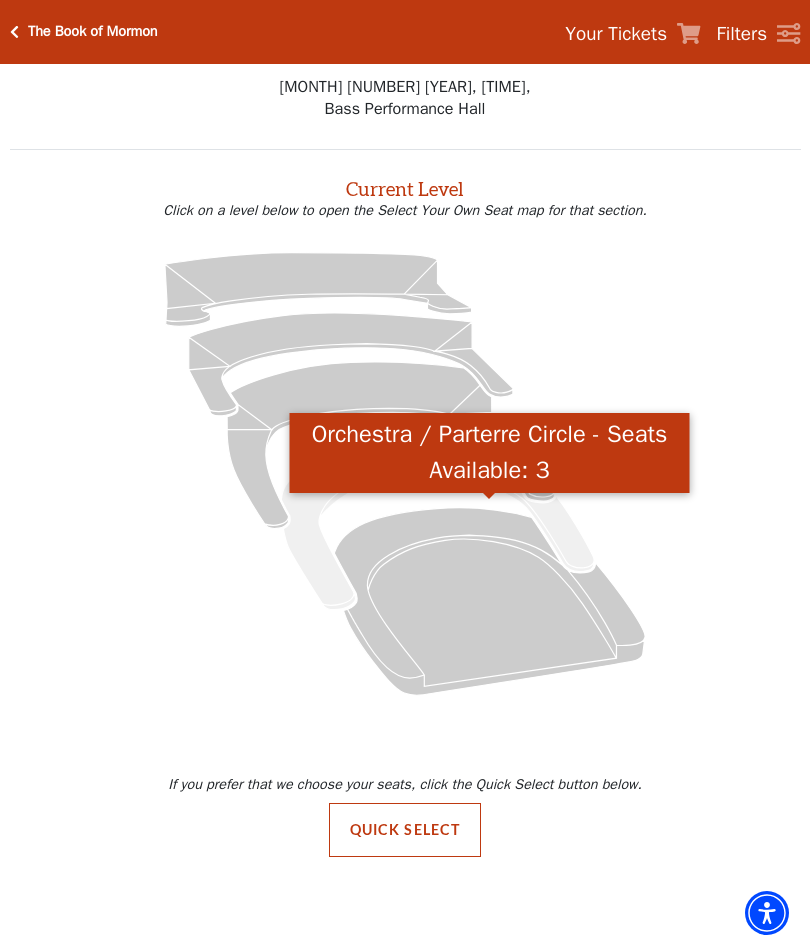 click 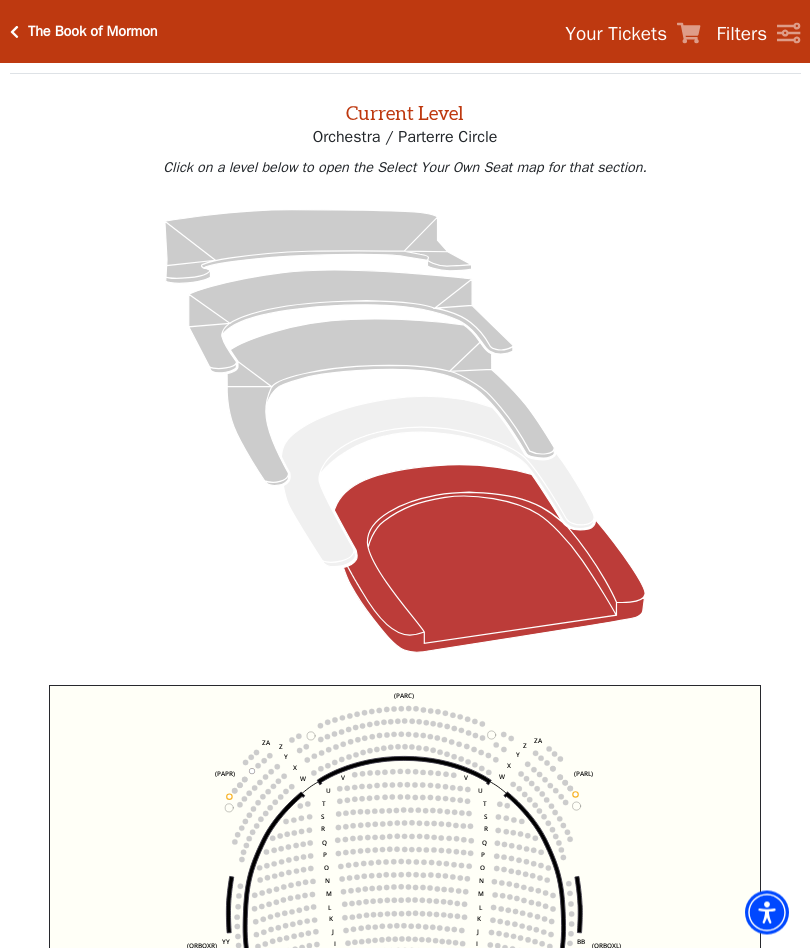 scroll, scrollTop: 76, scrollLeft: 0, axis: vertical 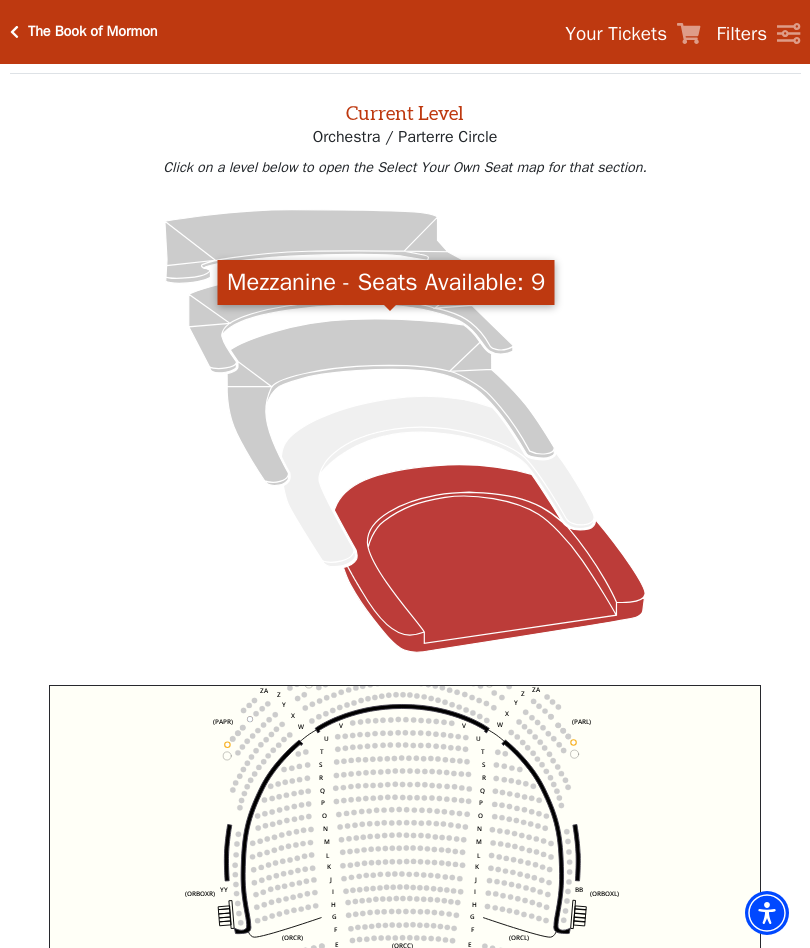 click 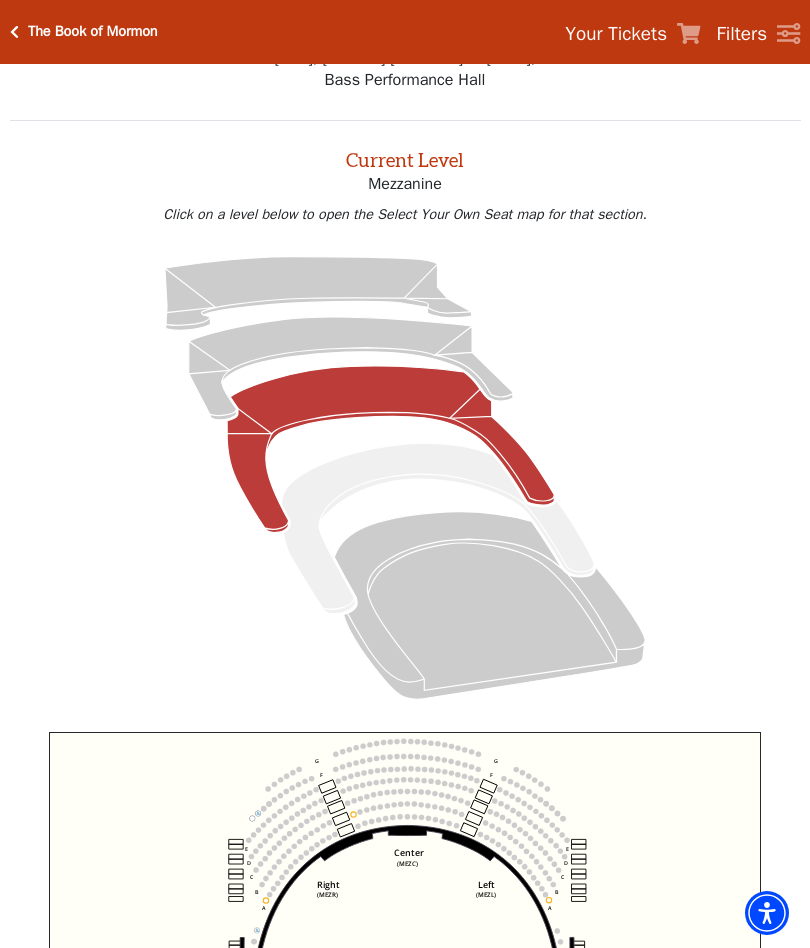 scroll, scrollTop: 76, scrollLeft: 0, axis: vertical 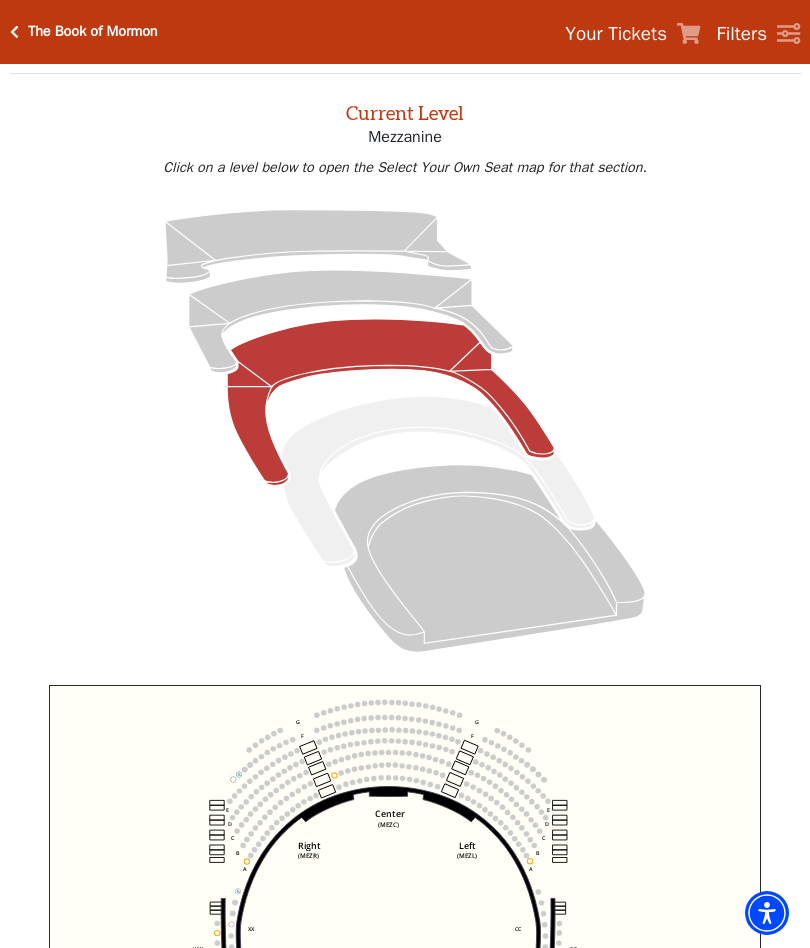 click on "Center   (MEZC)   Right   (MEZR)   Left   (MEZL)   (MEXBOXR)   (MEXBOXL)   XX   WW   CC   DD   YY   BB   ZZ   AA   G   F   E   D   G   F   C   B   A   E   D   C   B   A" 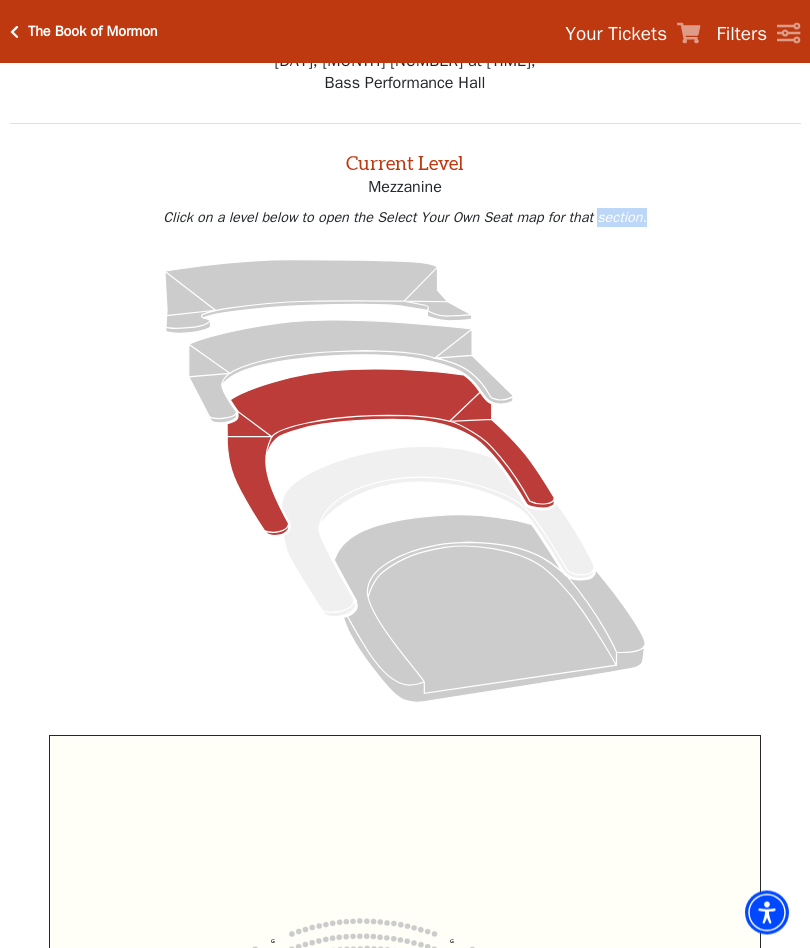scroll, scrollTop: 0, scrollLeft: 0, axis: both 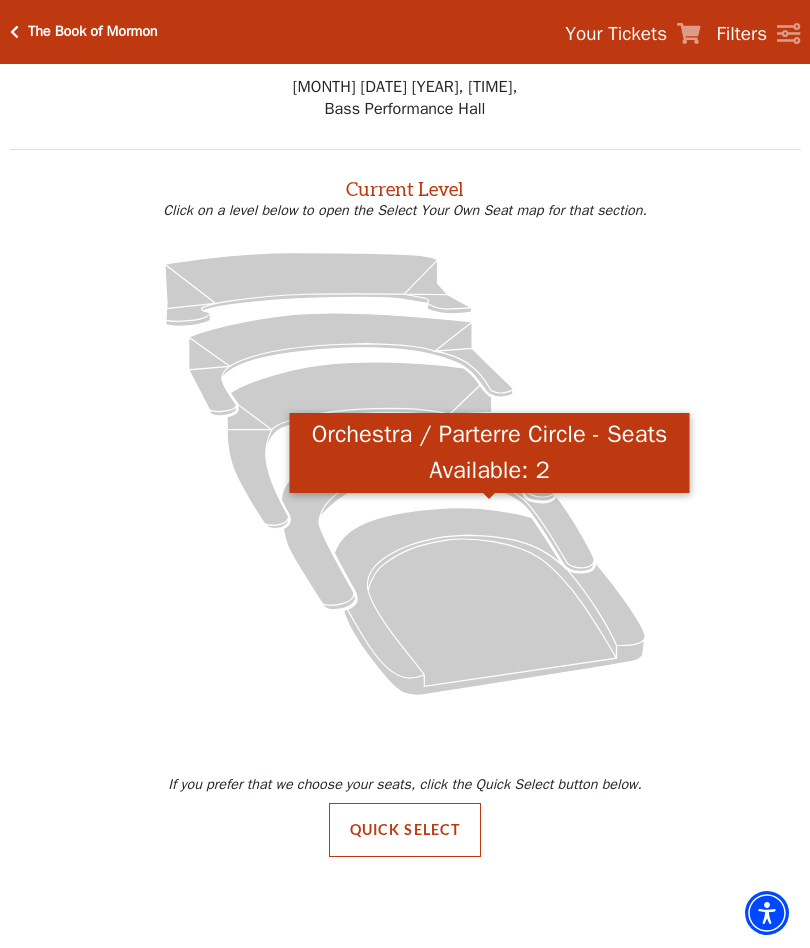 click 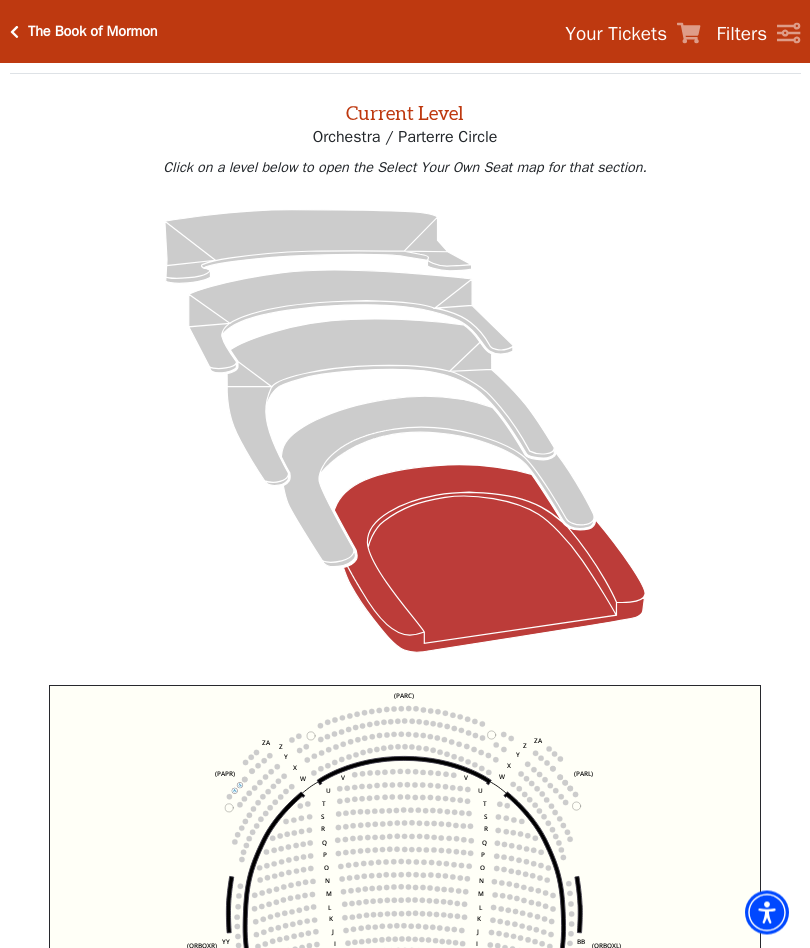 scroll, scrollTop: 76, scrollLeft: 0, axis: vertical 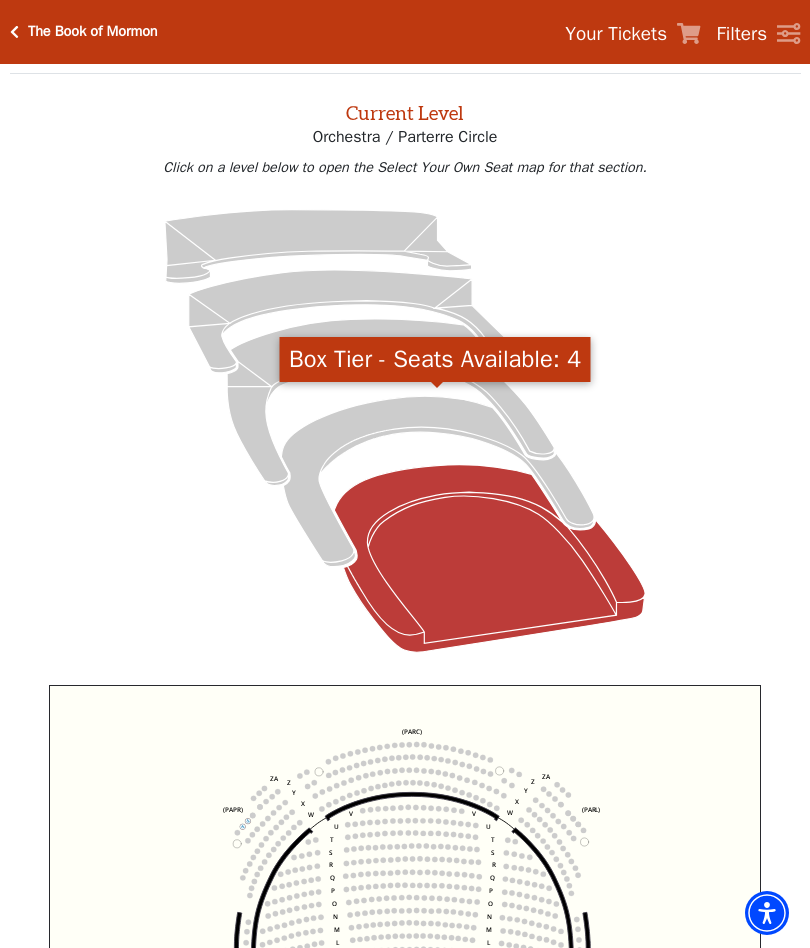 click 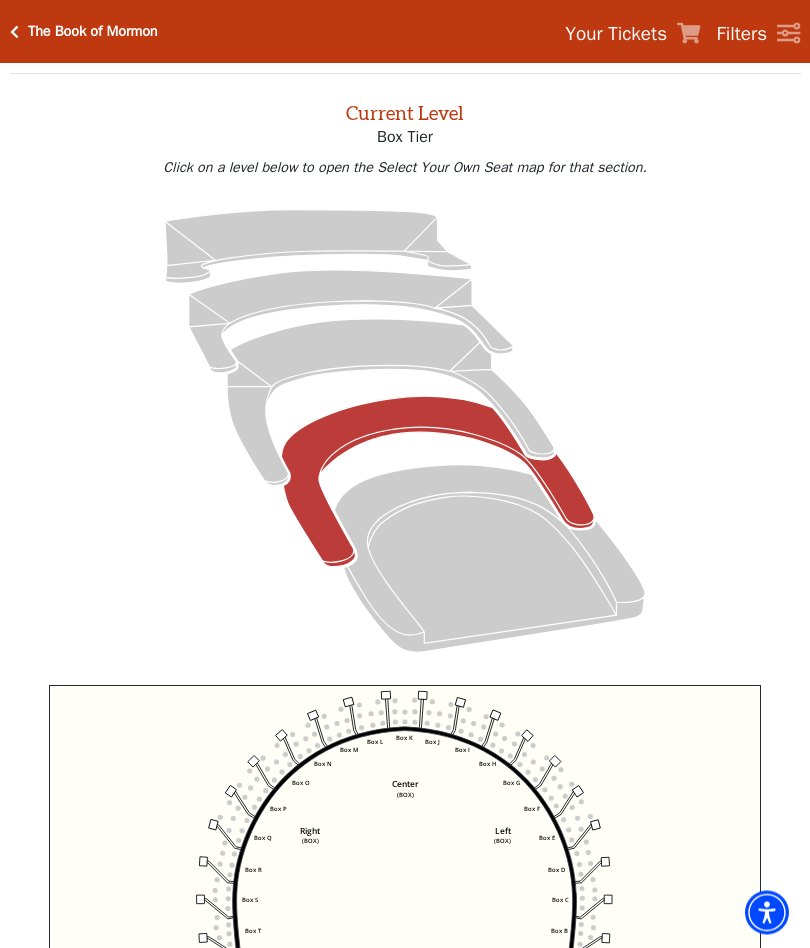 scroll, scrollTop: 76, scrollLeft: 0, axis: vertical 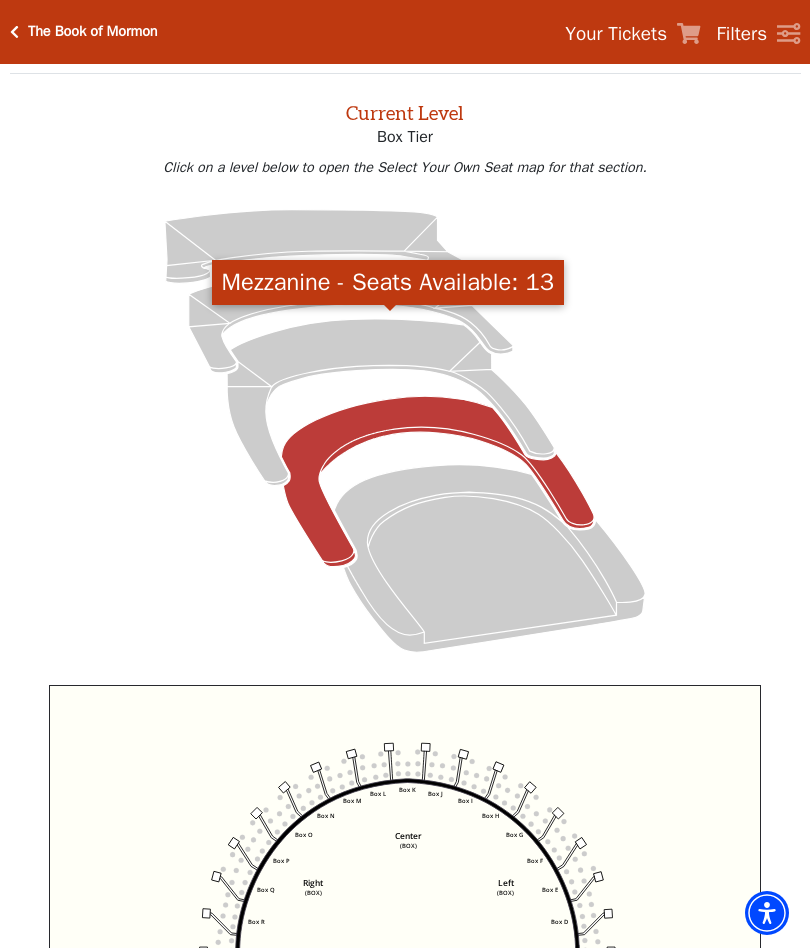 click 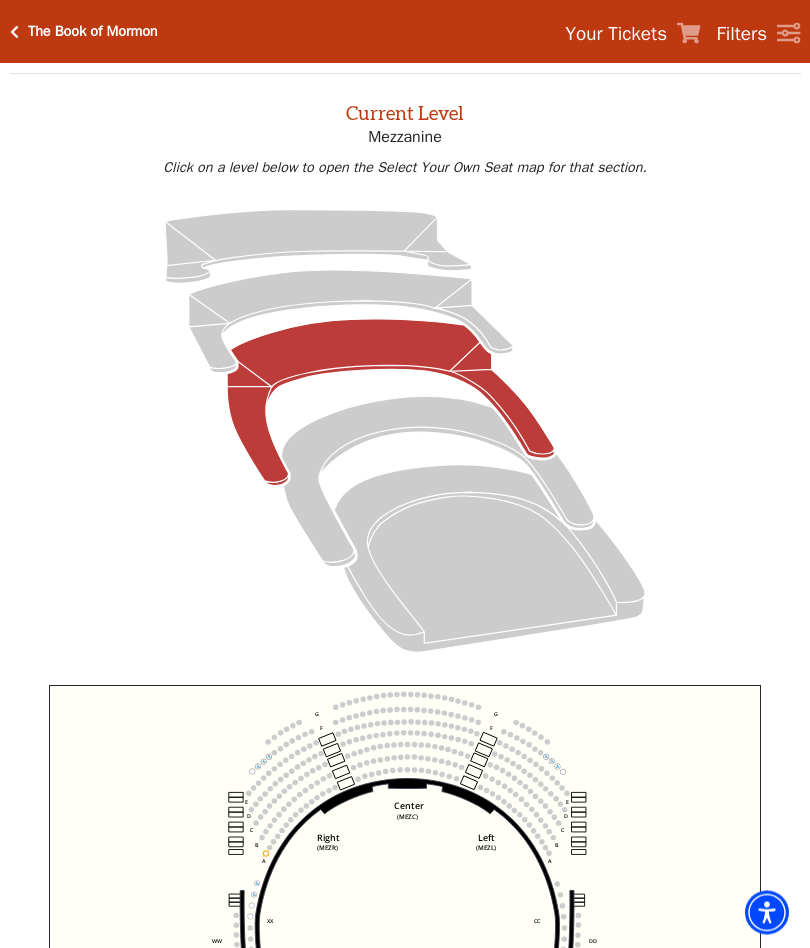 scroll, scrollTop: 76, scrollLeft: 0, axis: vertical 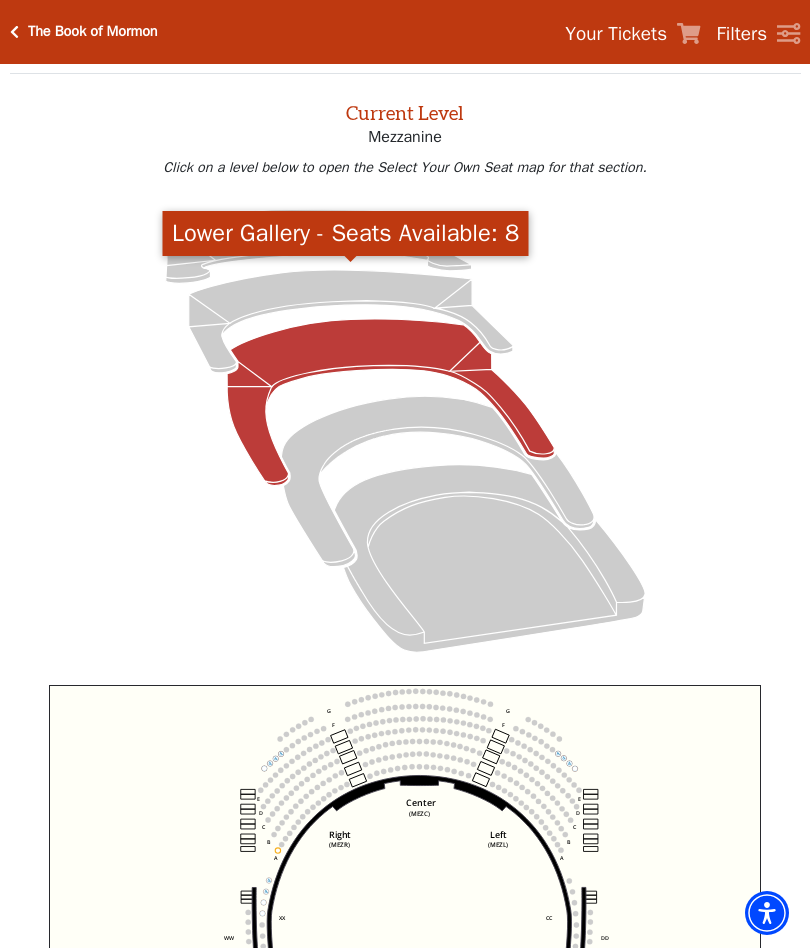 click 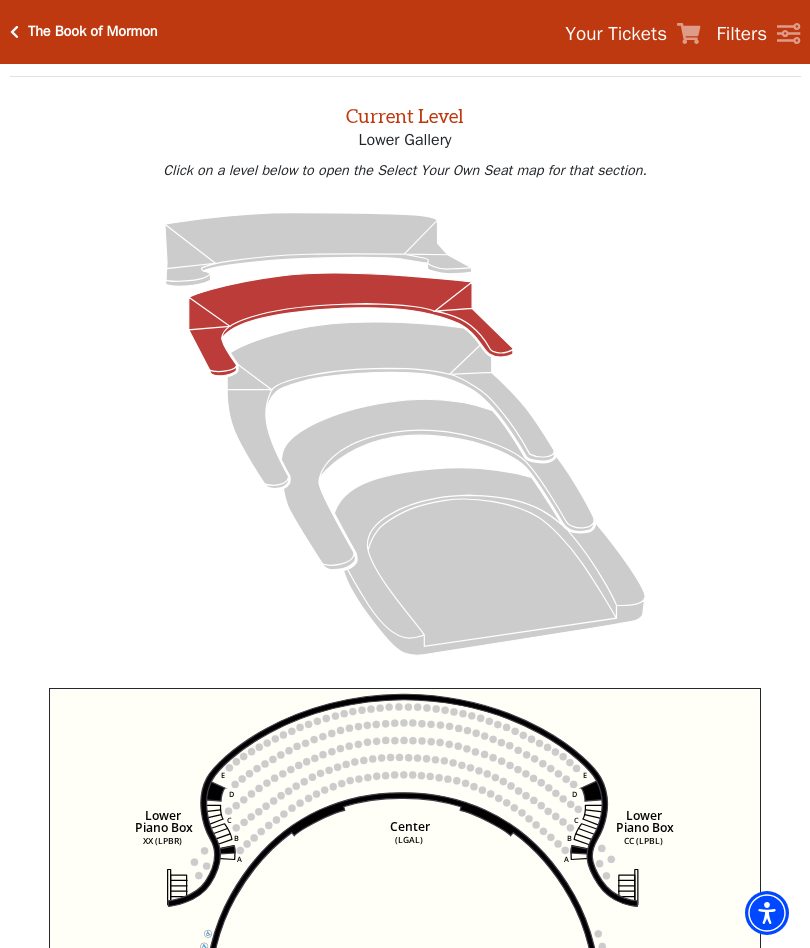 scroll, scrollTop: 76, scrollLeft: 0, axis: vertical 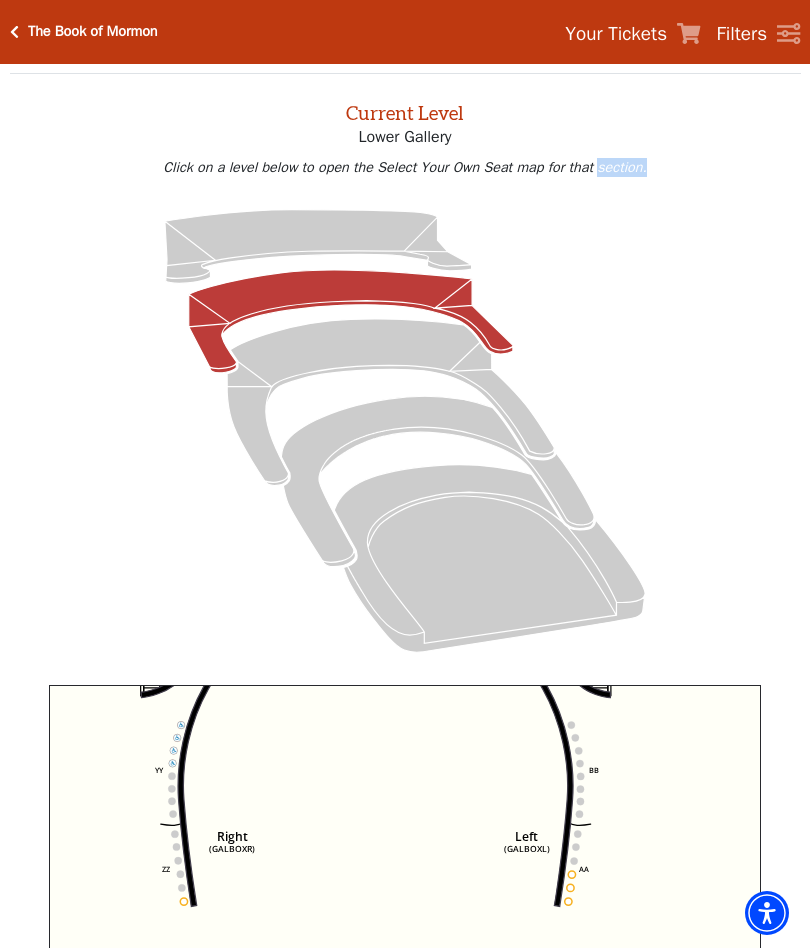 click on "Right   (GALBOXR)   E   D   C   B   A   E   D   C   B   A   YY   ZZ   Left   (GALBOXL)   BB   AA   Center   Lower   Piano Box   (LGAL)   CC (LPBL)   Lower   Piano Box   XX (LPBR)" 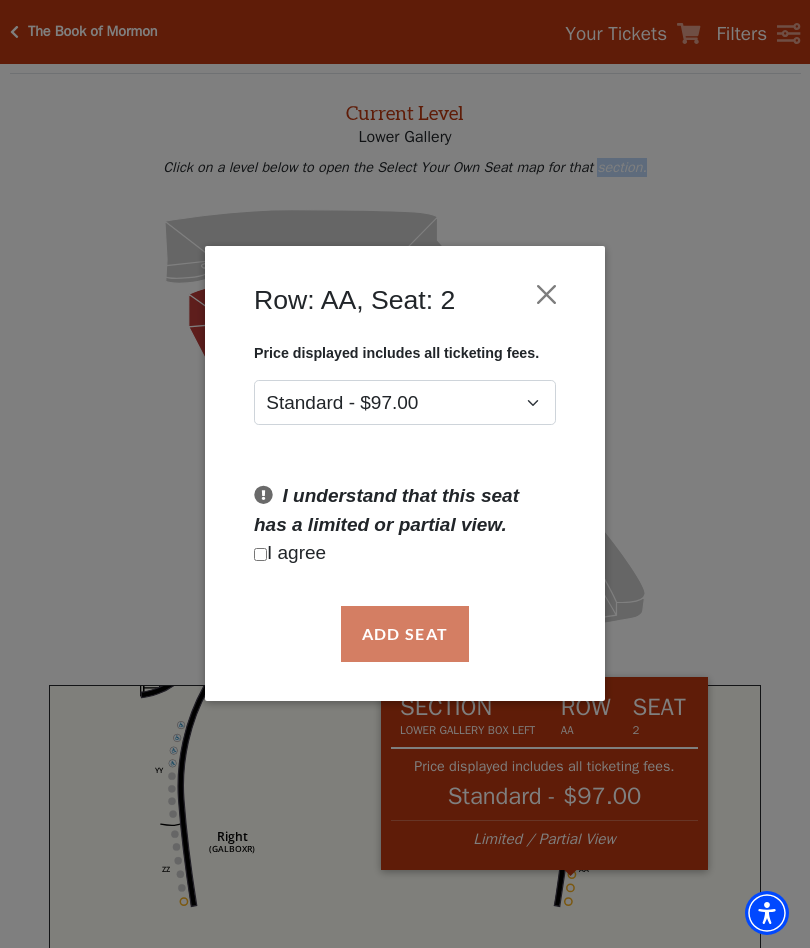 click on "Row: AA, Seat: 2
Price displayed includes all ticketing fees.
Standard - $97.00    I understand that this seat has a limited or partial view.    I agree
Add Seat" at bounding box center [405, 474] 